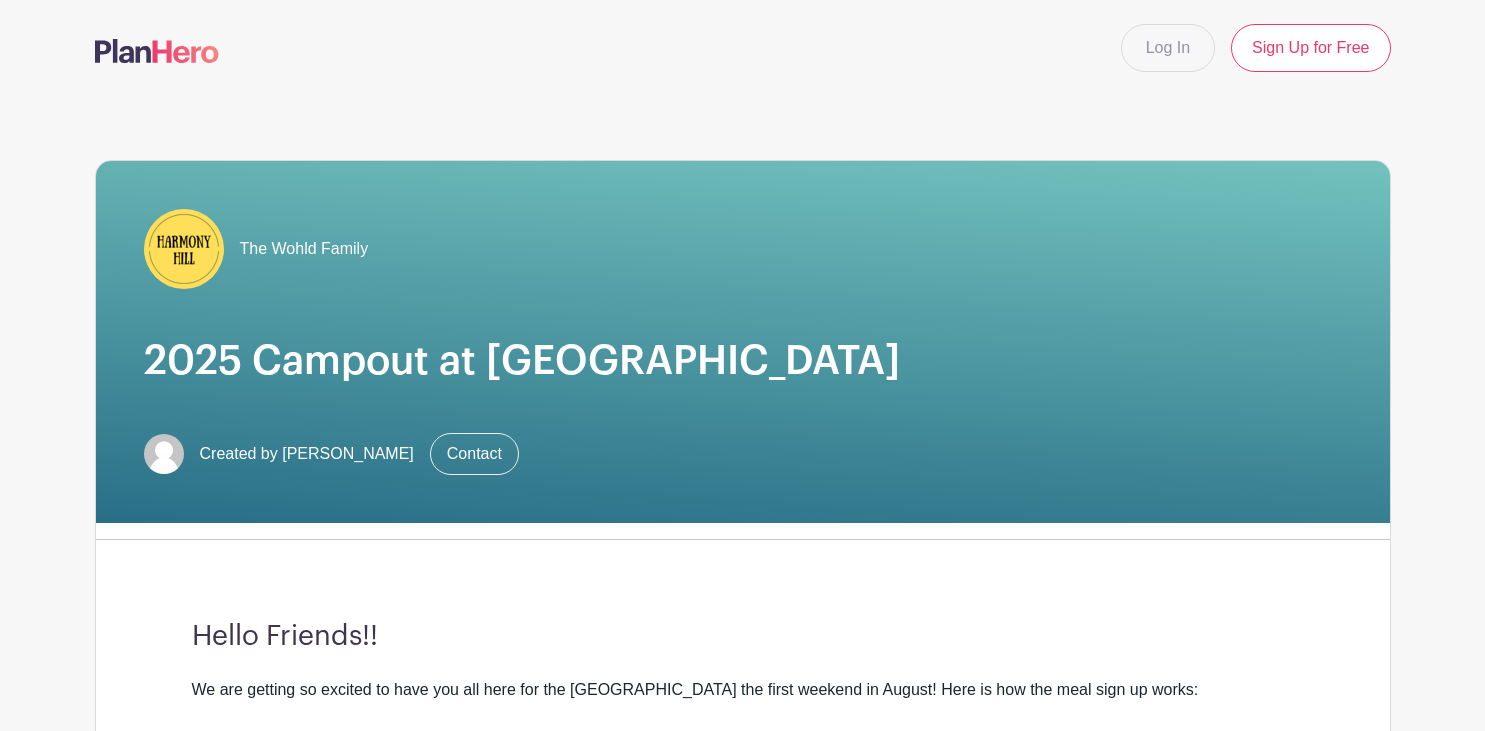 scroll, scrollTop: 0, scrollLeft: 0, axis: both 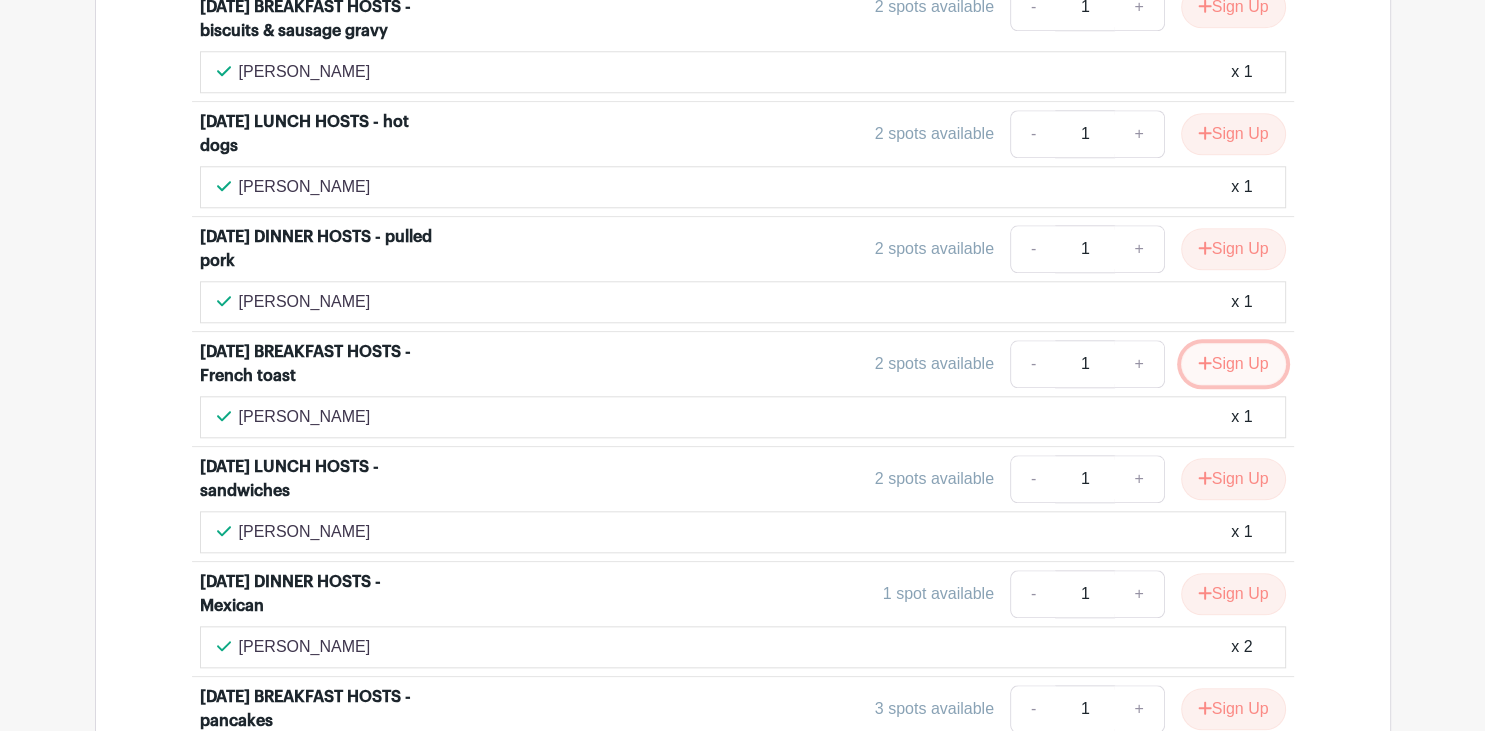 click on "Sign Up" at bounding box center [1233, 364] 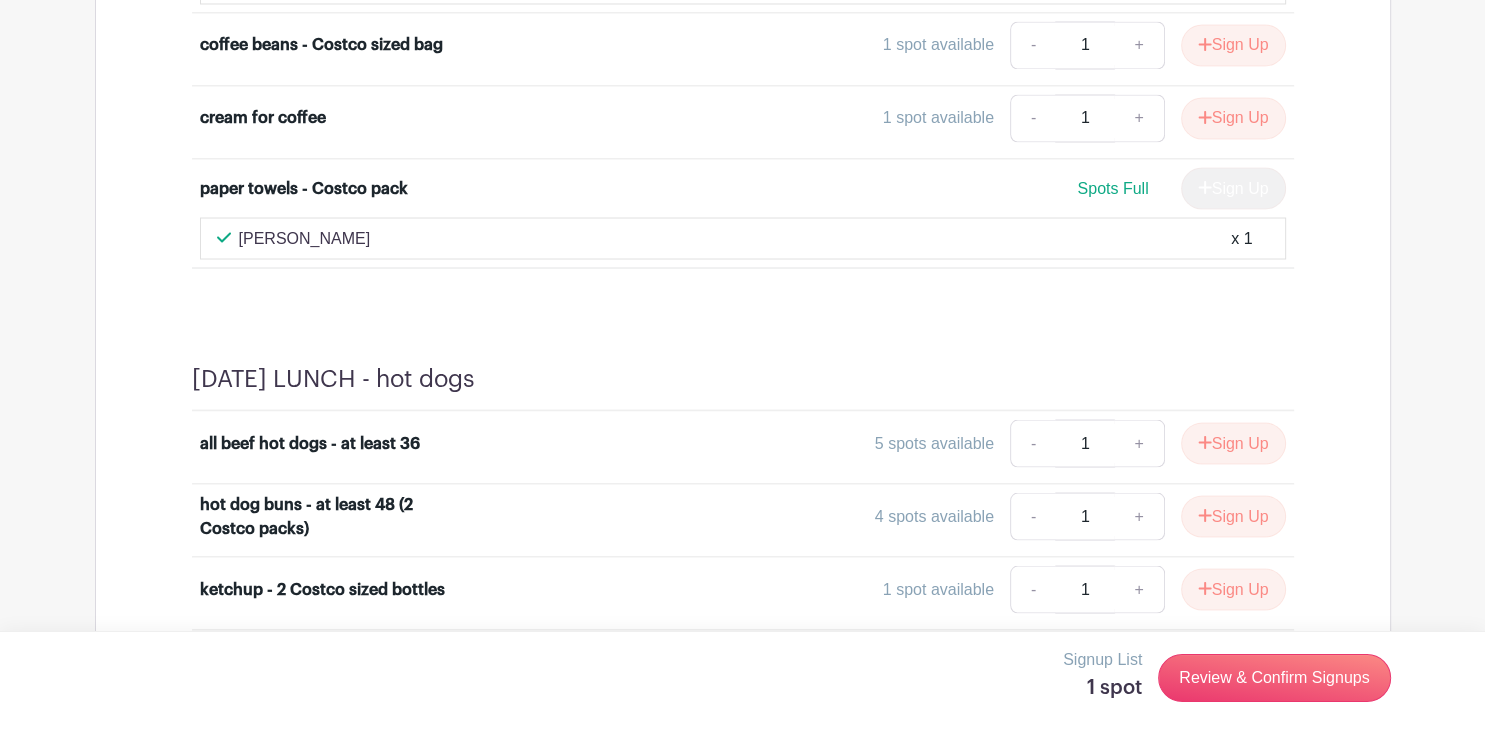 scroll, scrollTop: 3604, scrollLeft: 0, axis: vertical 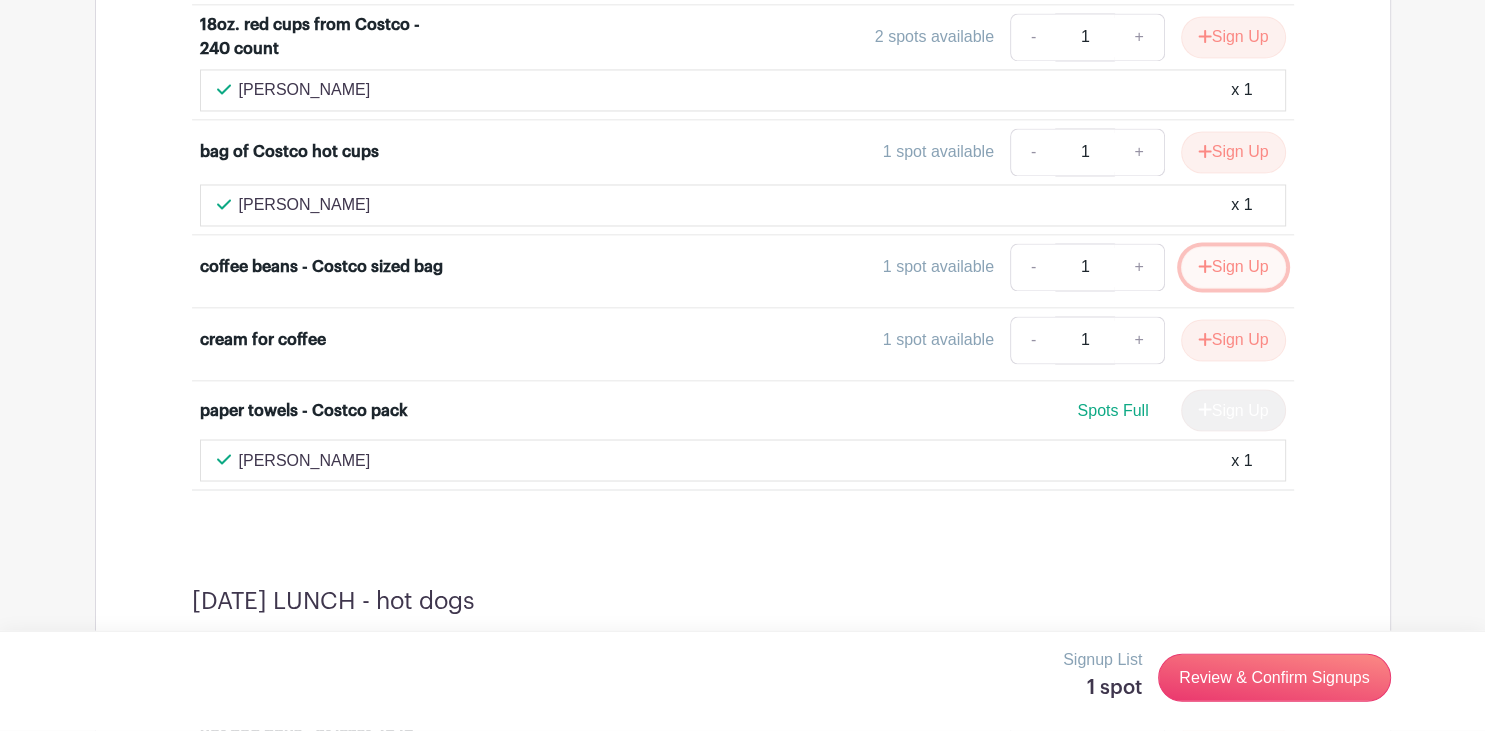 click on "Sign Up" at bounding box center (1233, 268) 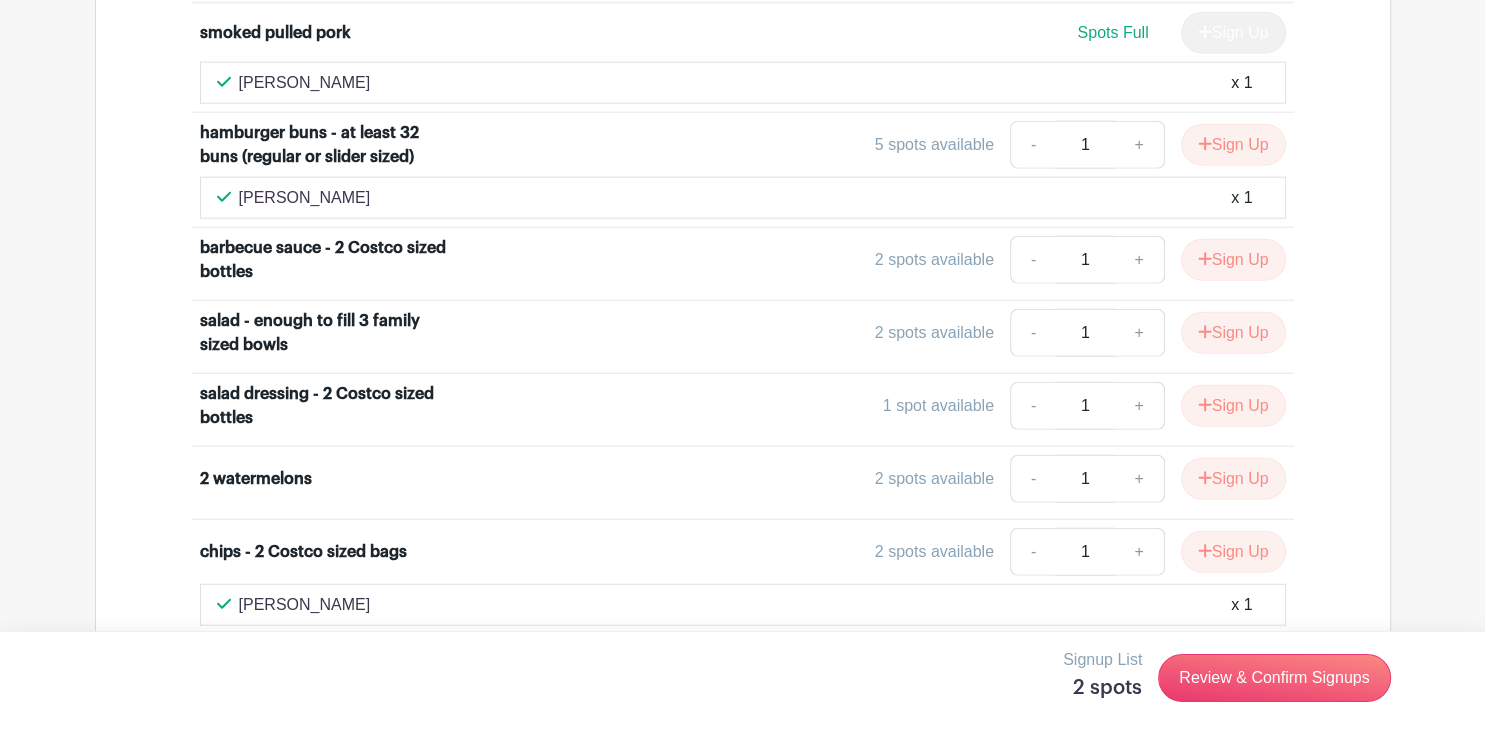 scroll, scrollTop: 4924, scrollLeft: 0, axis: vertical 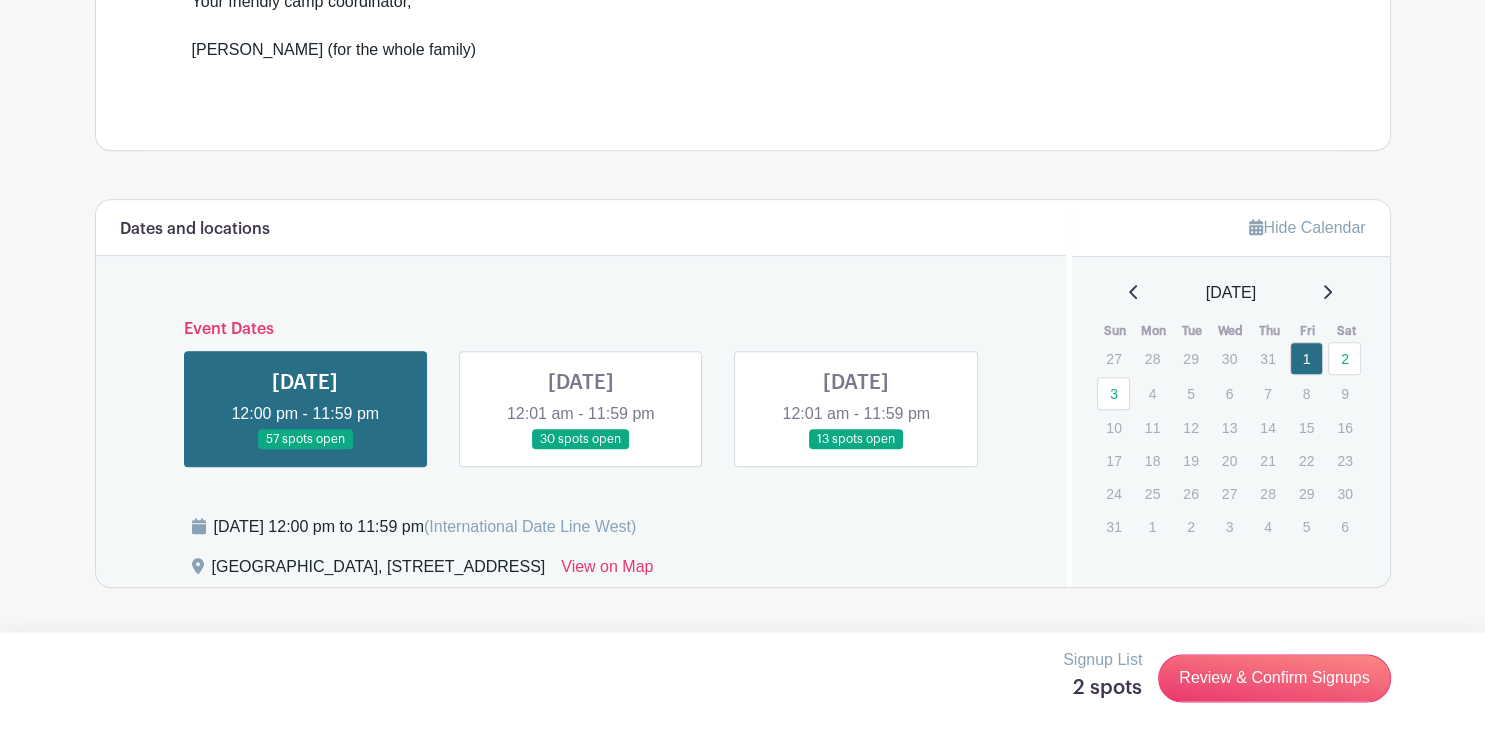 click at bounding box center (581, 450) 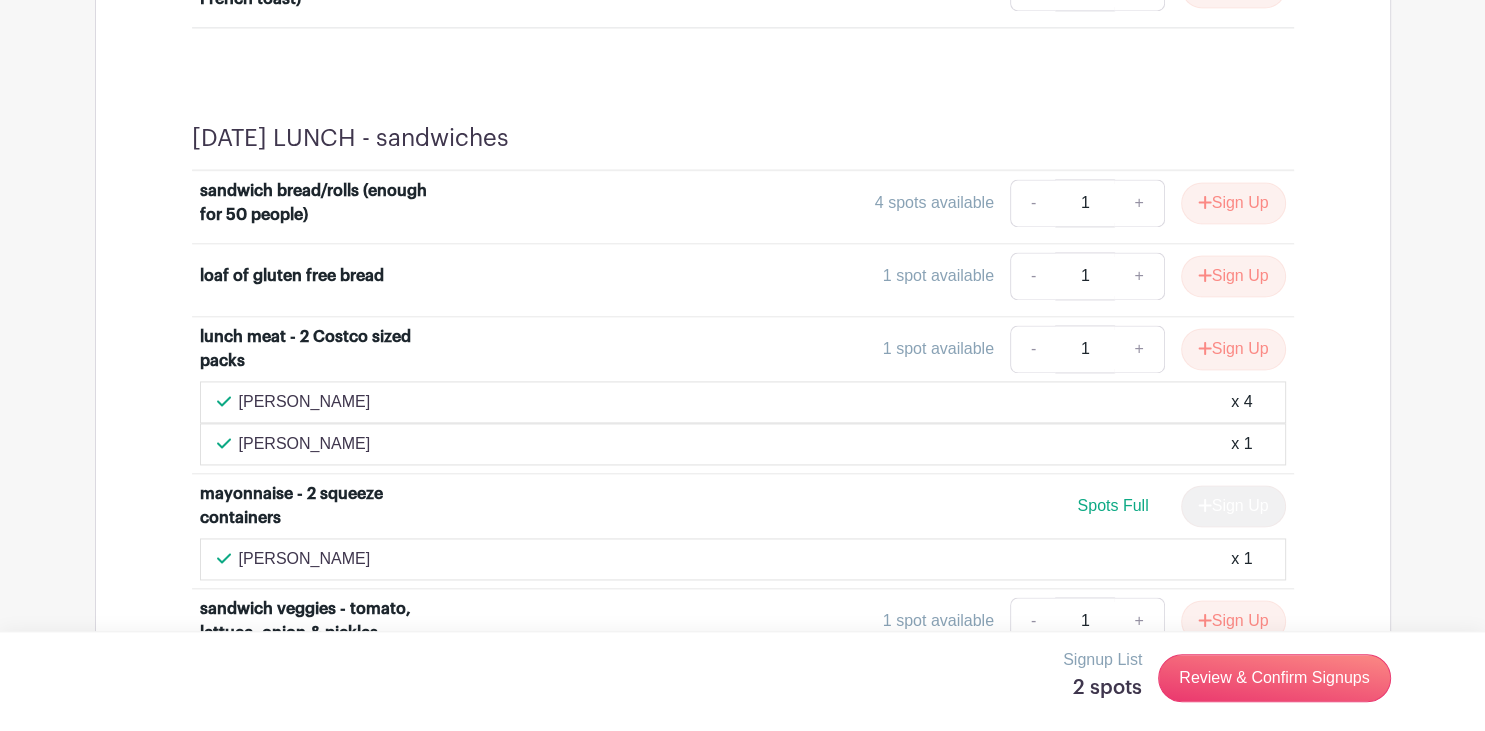 scroll, scrollTop: 2804, scrollLeft: 0, axis: vertical 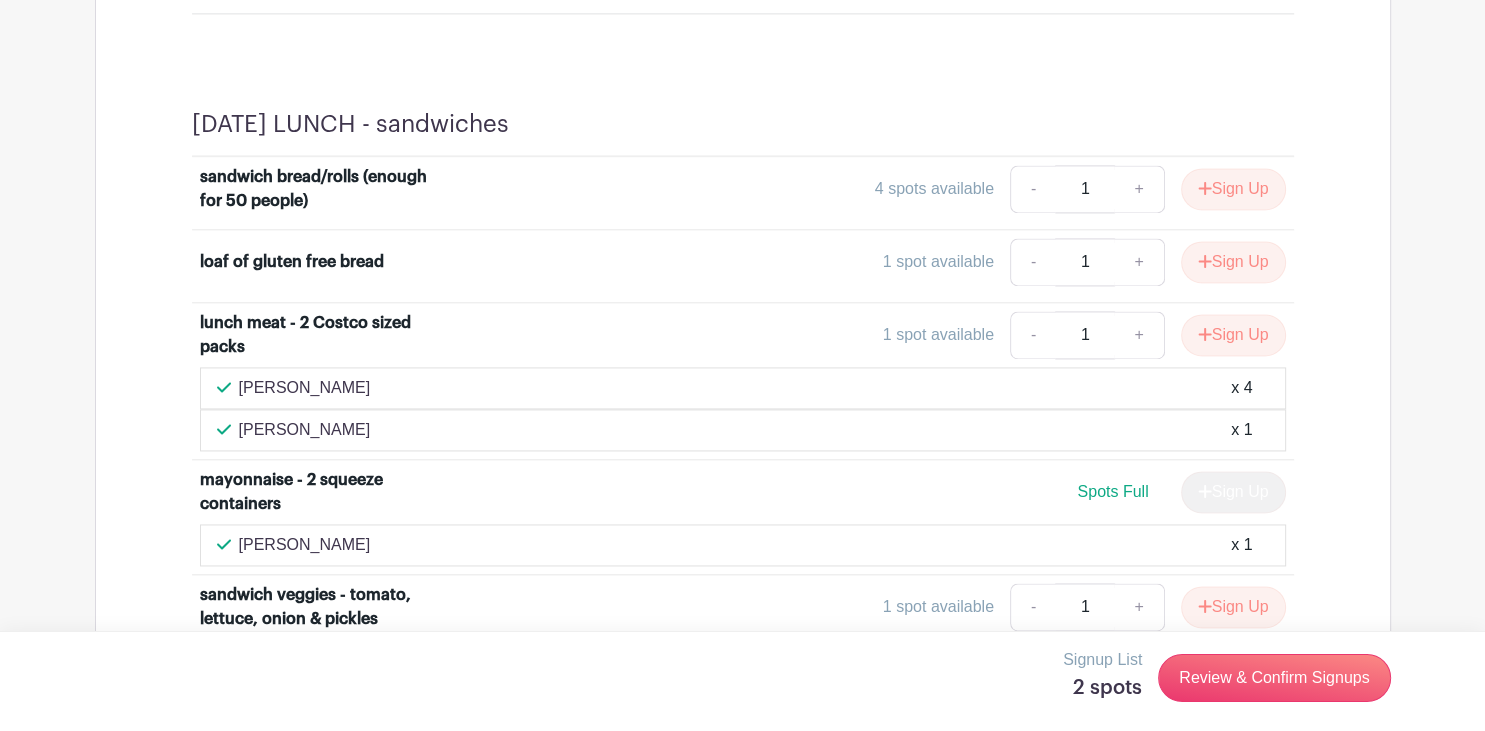 drag, startPoint x: 1483, startPoint y: 137, endPoint x: 1441, endPoint y: 366, distance: 232.81967 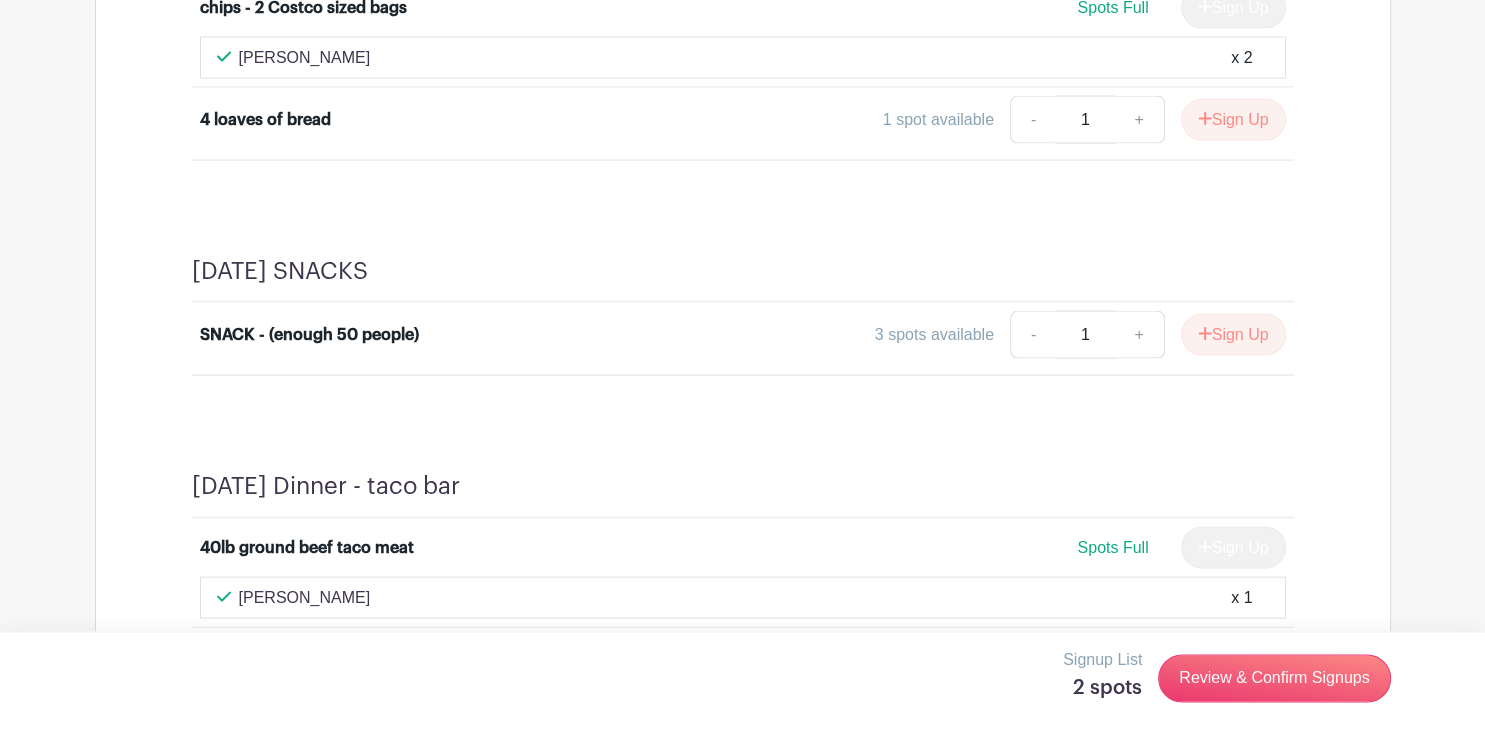 scroll, scrollTop: 4112, scrollLeft: 0, axis: vertical 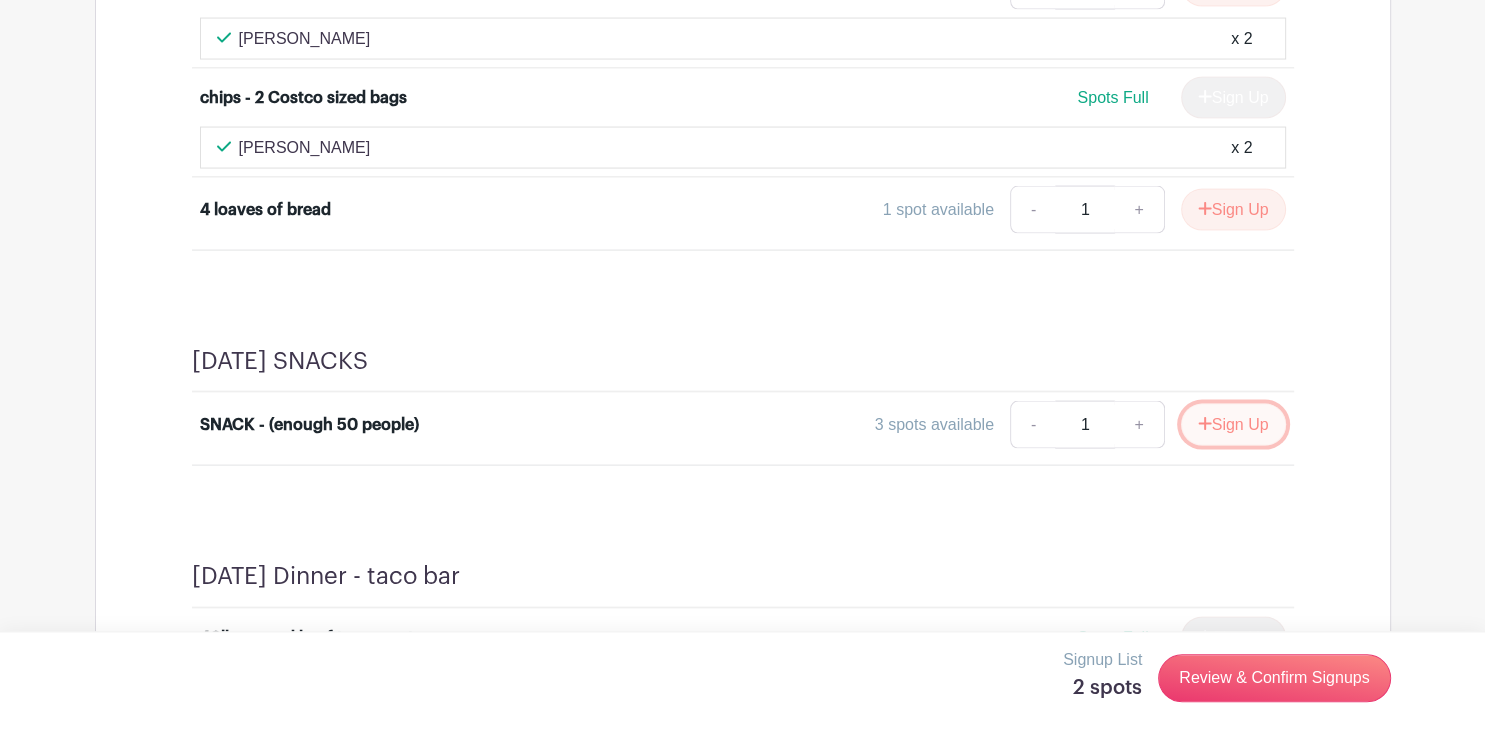 click on "Sign Up" at bounding box center (1233, 424) 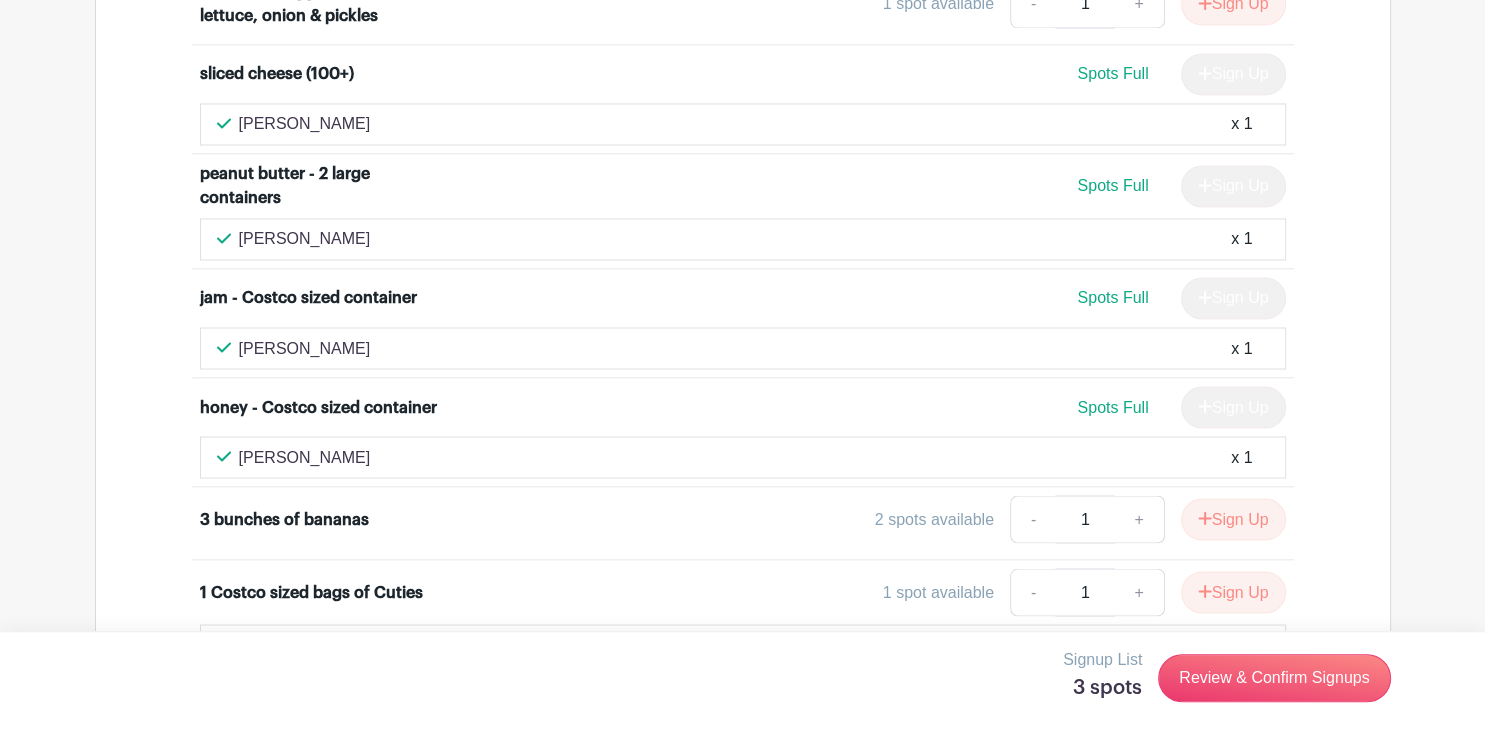 scroll, scrollTop: 3442, scrollLeft: 0, axis: vertical 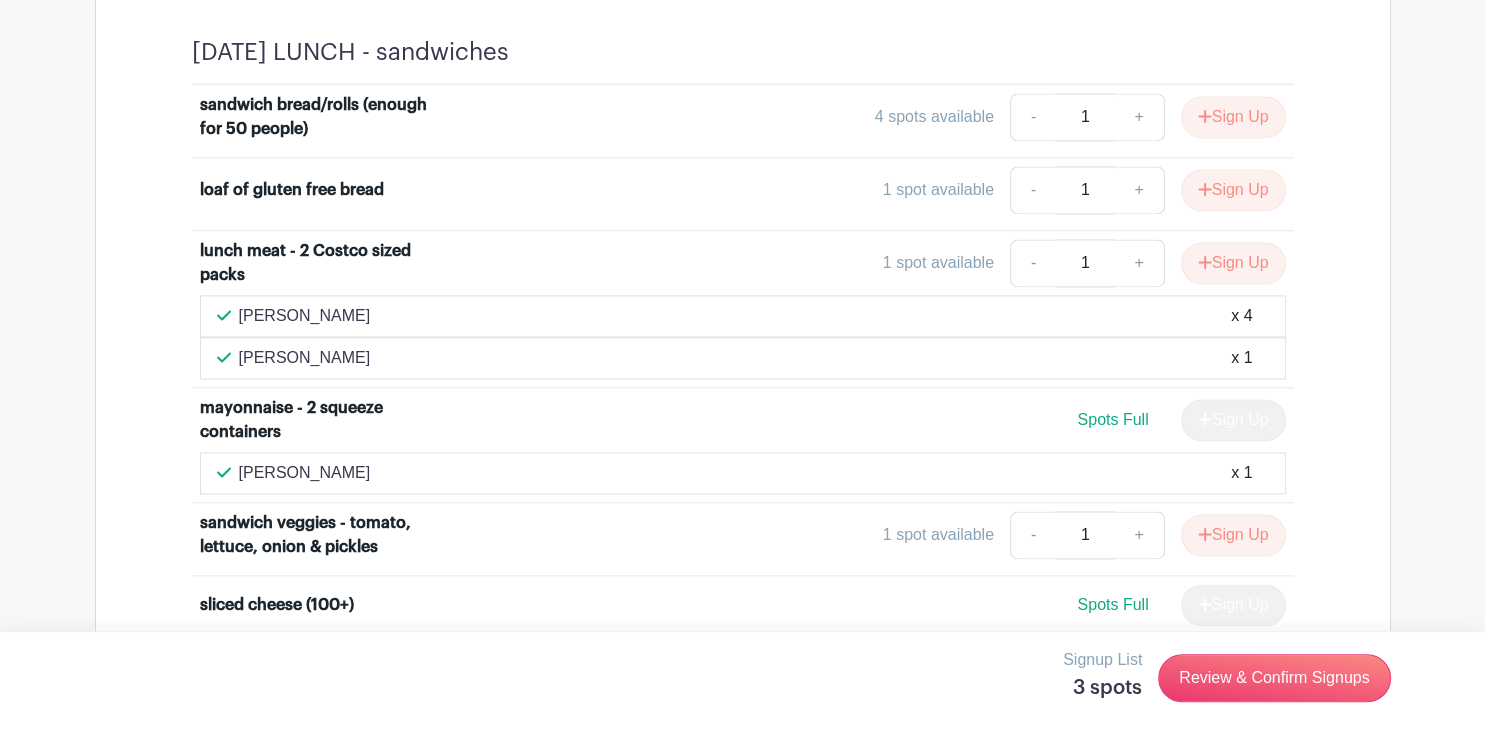 drag, startPoint x: 1482, startPoint y: 498, endPoint x: 1467, endPoint y: 321, distance: 177.63446 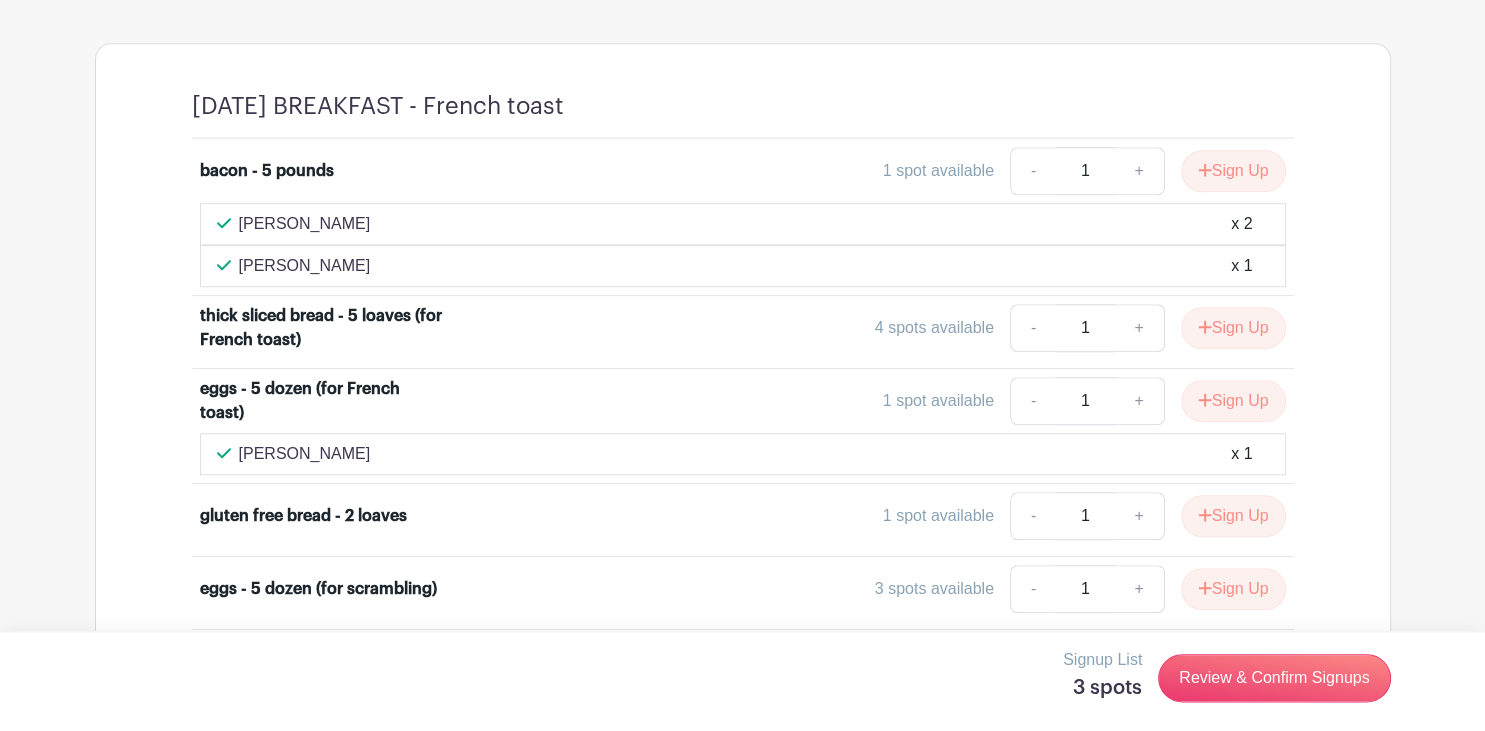 scroll, scrollTop: 1452, scrollLeft: 0, axis: vertical 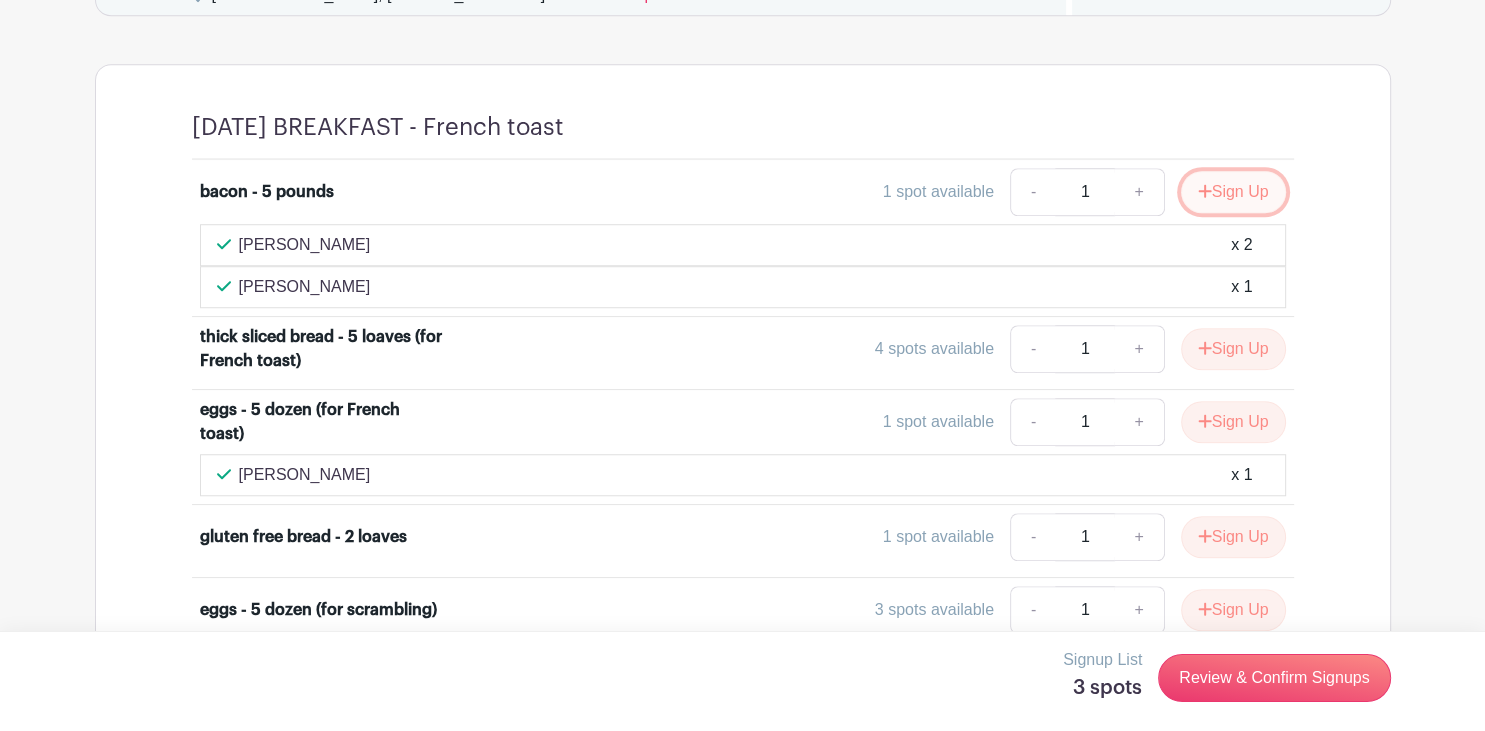 click on "Sign Up" at bounding box center [1233, 192] 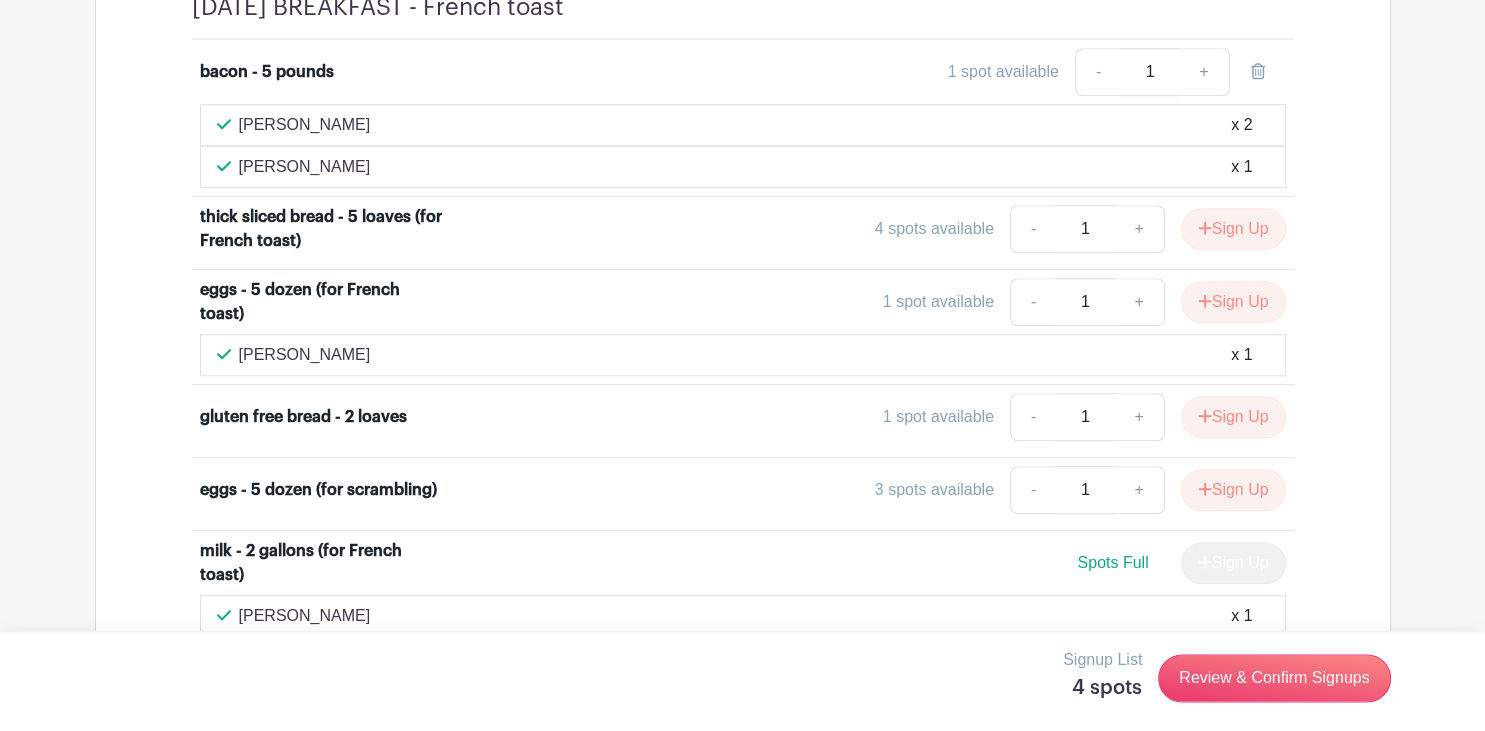 scroll, scrollTop: 1558, scrollLeft: 0, axis: vertical 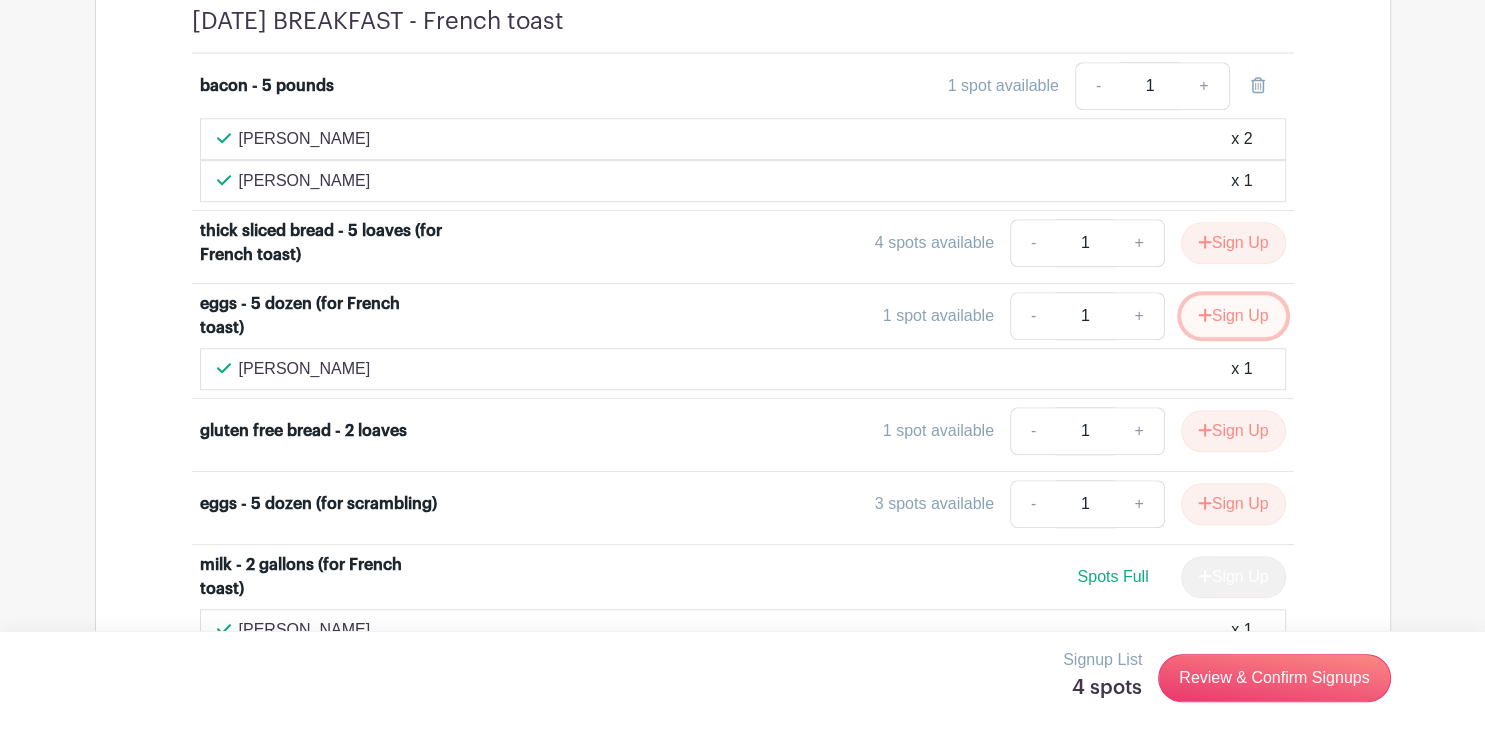 click on "Sign Up" at bounding box center [1233, 316] 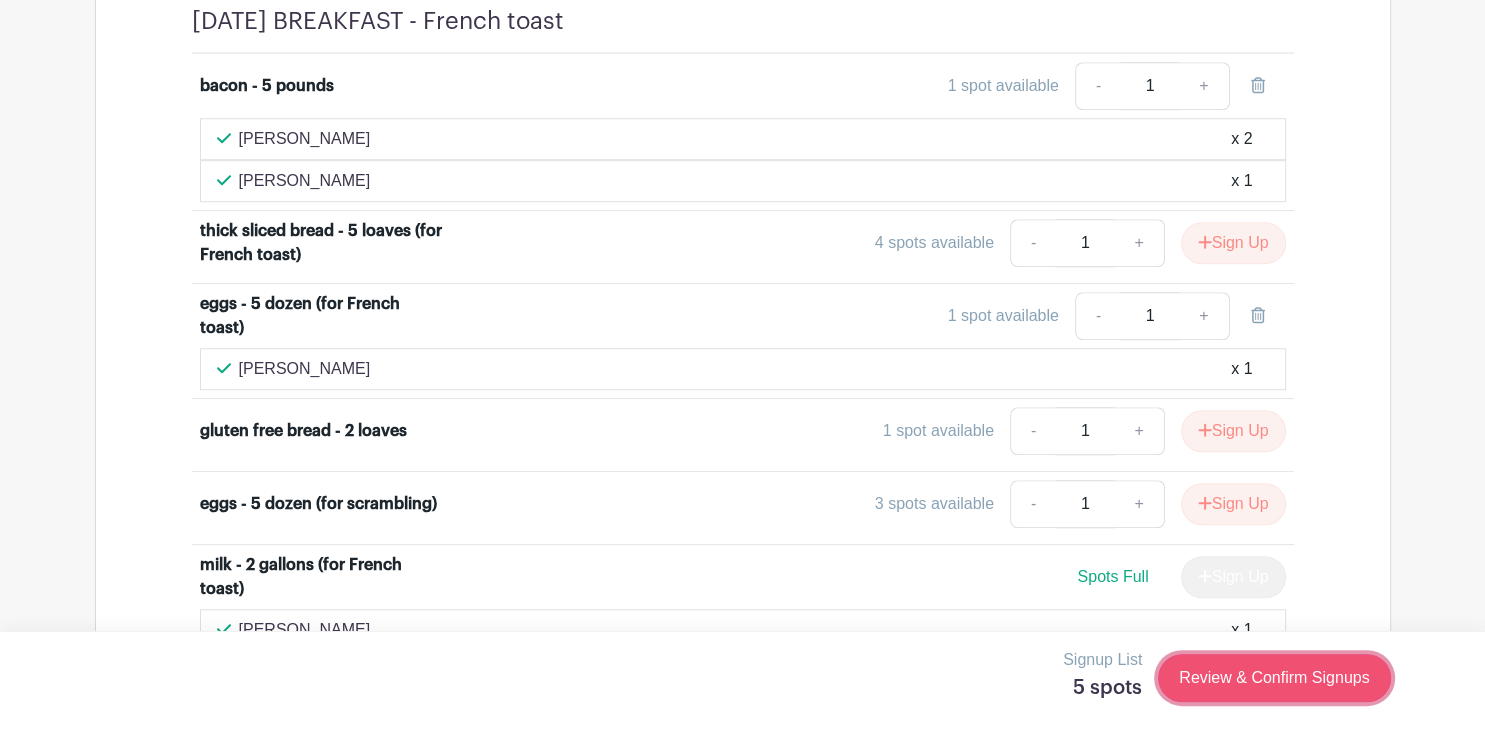click on "Review & Confirm Signups" at bounding box center (1274, 678) 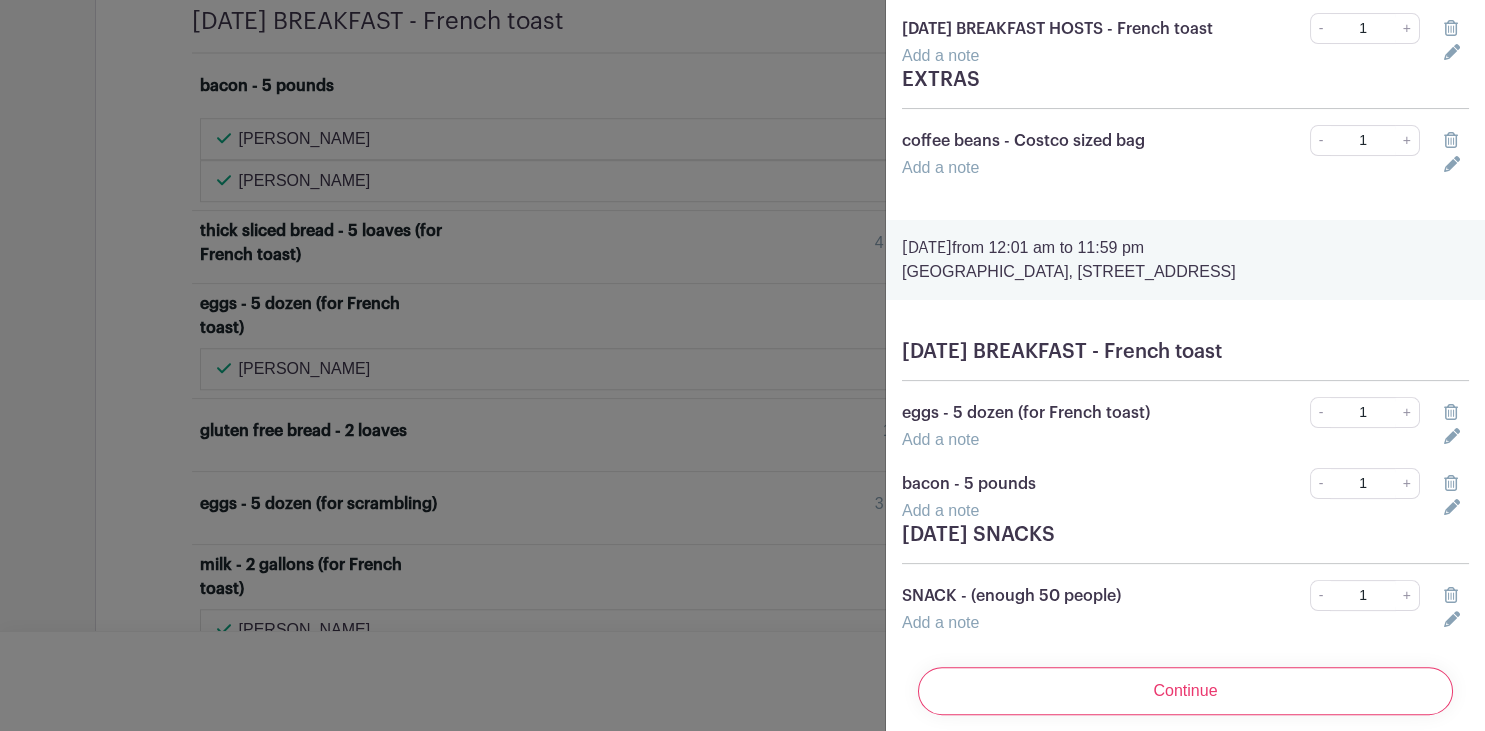 scroll, scrollTop: 332, scrollLeft: 0, axis: vertical 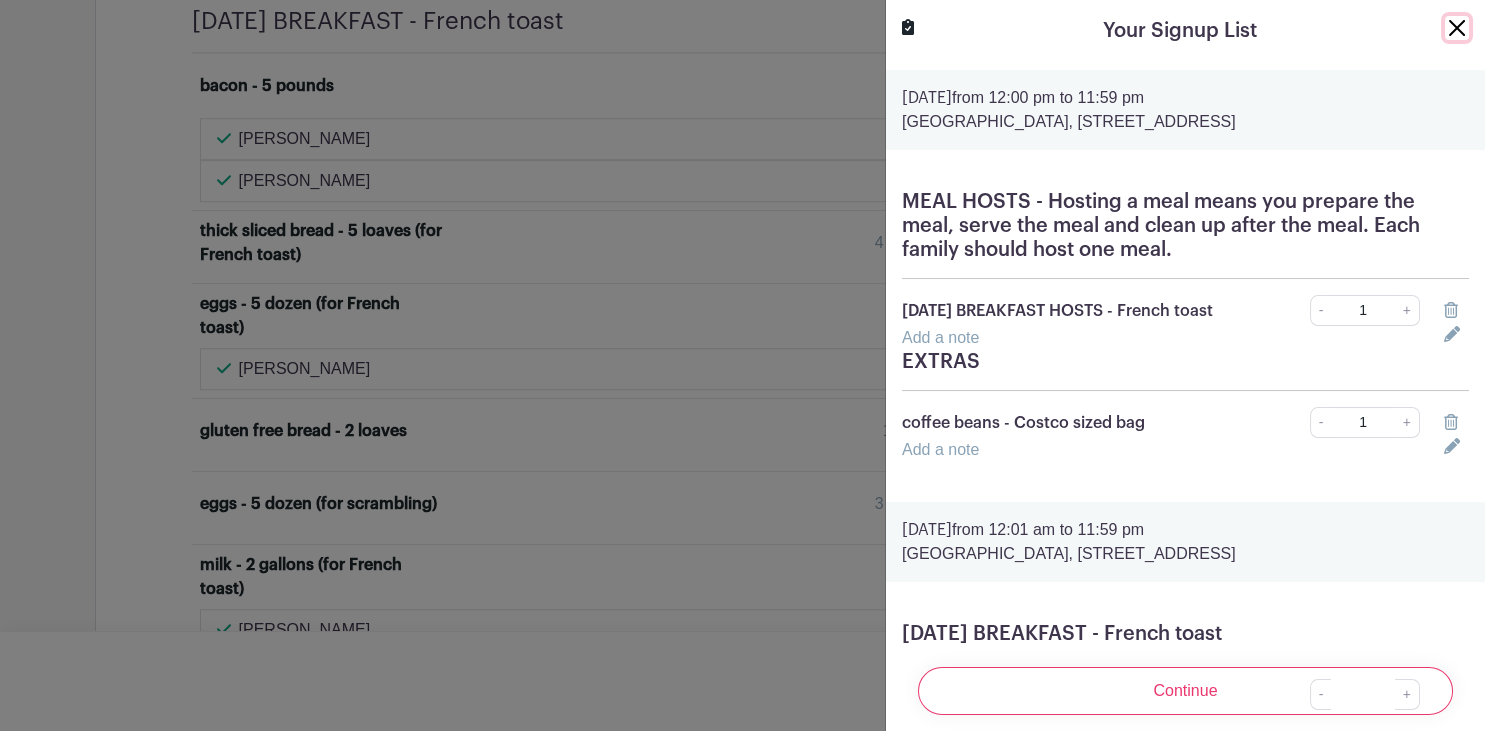 click at bounding box center (1457, 28) 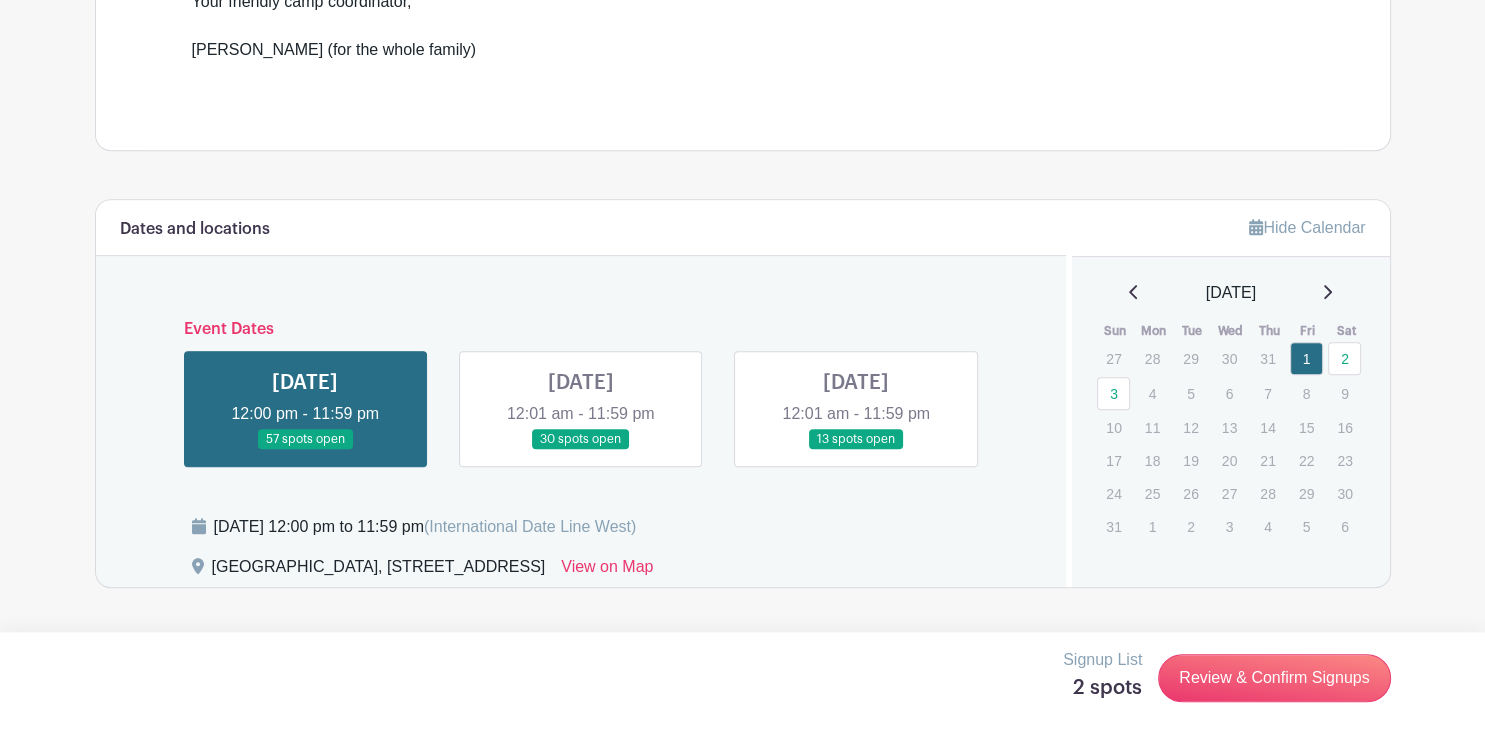 scroll, scrollTop: 880, scrollLeft: 0, axis: vertical 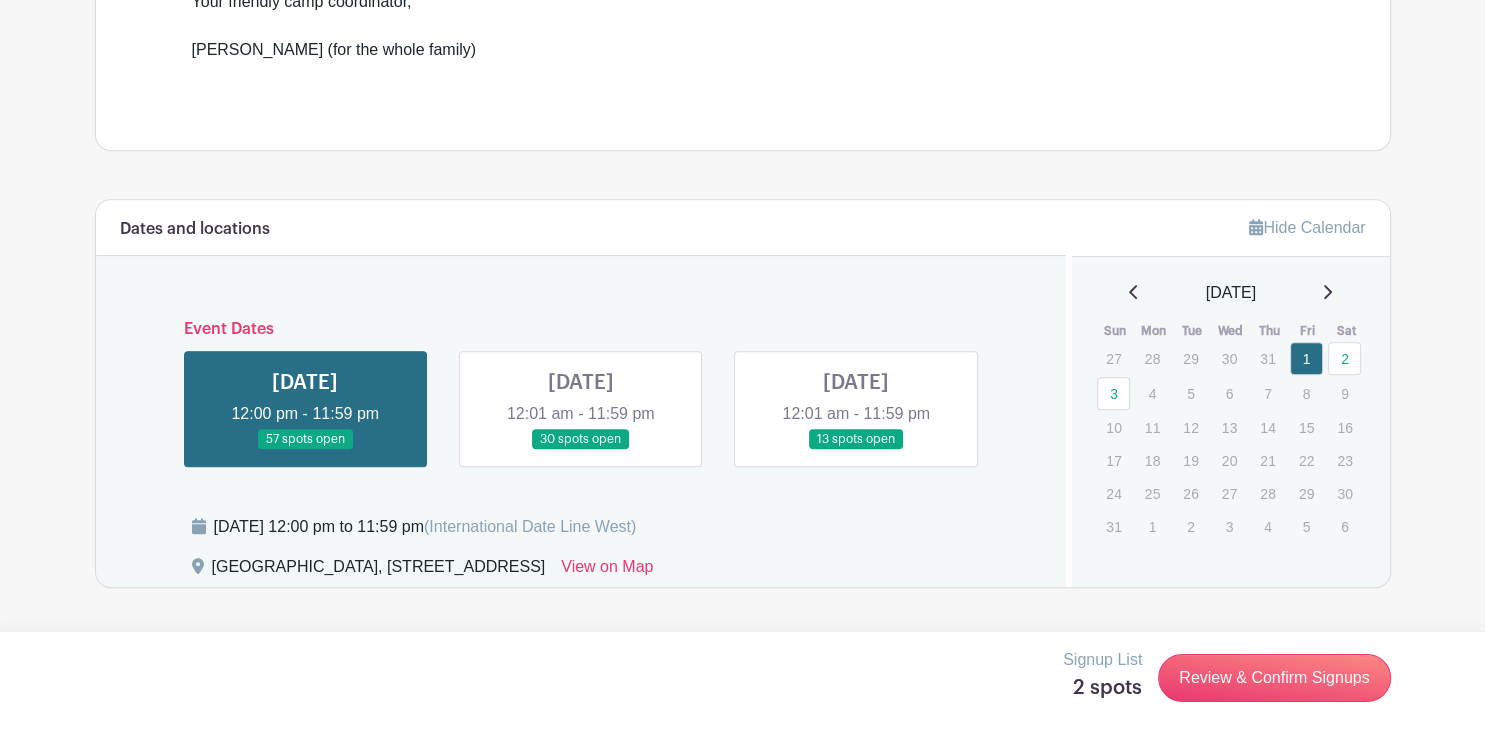 click at bounding box center [305, 450] 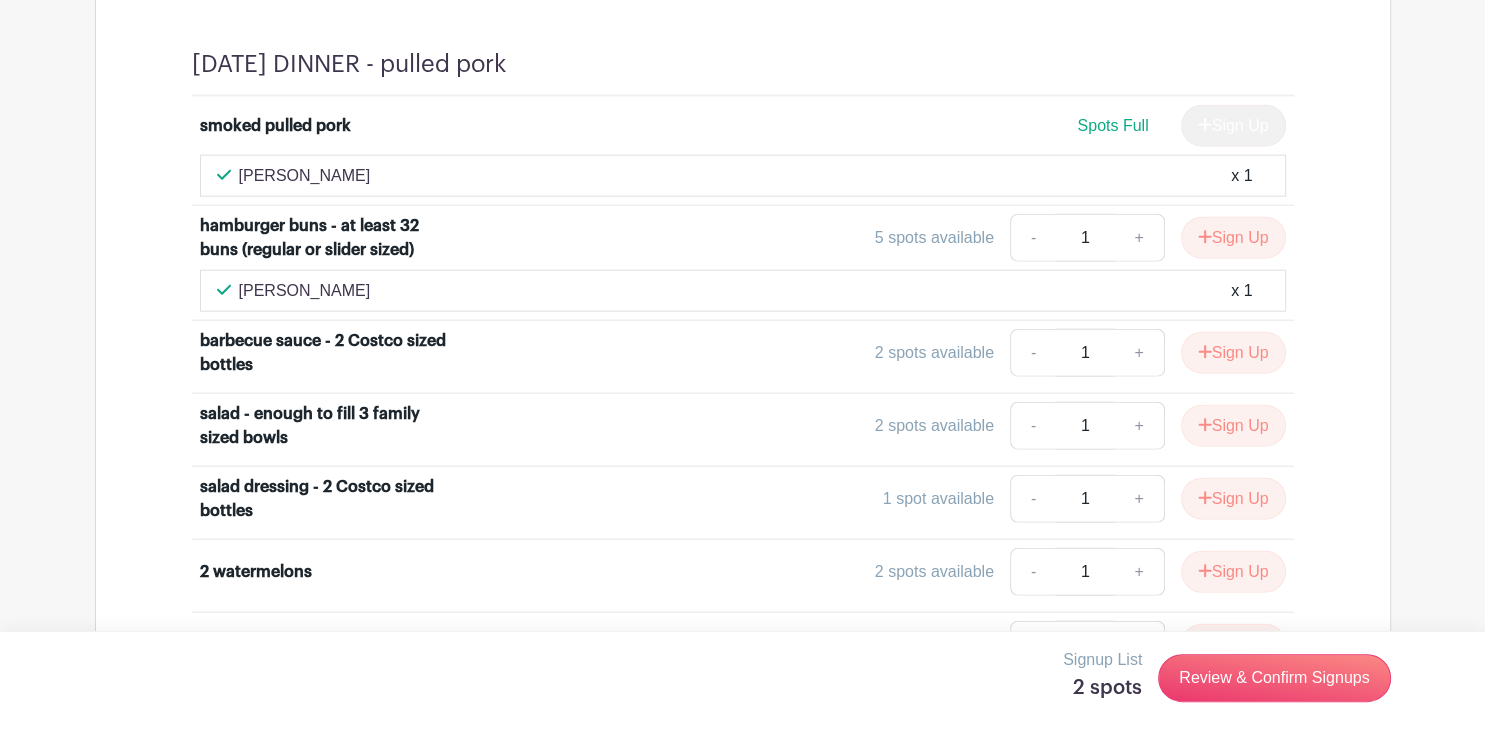 scroll, scrollTop: 4797, scrollLeft: 0, axis: vertical 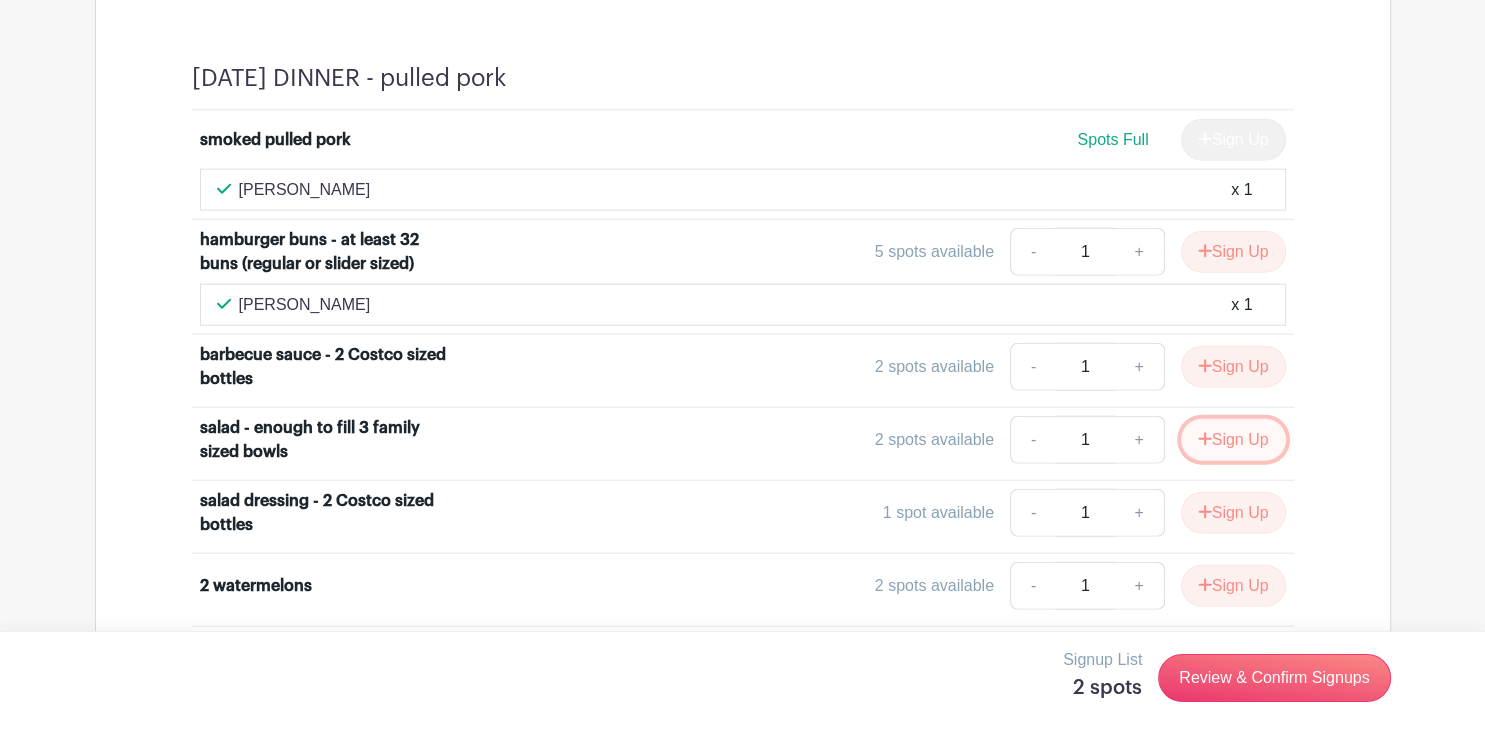 click on "Sign Up" at bounding box center (1233, 440) 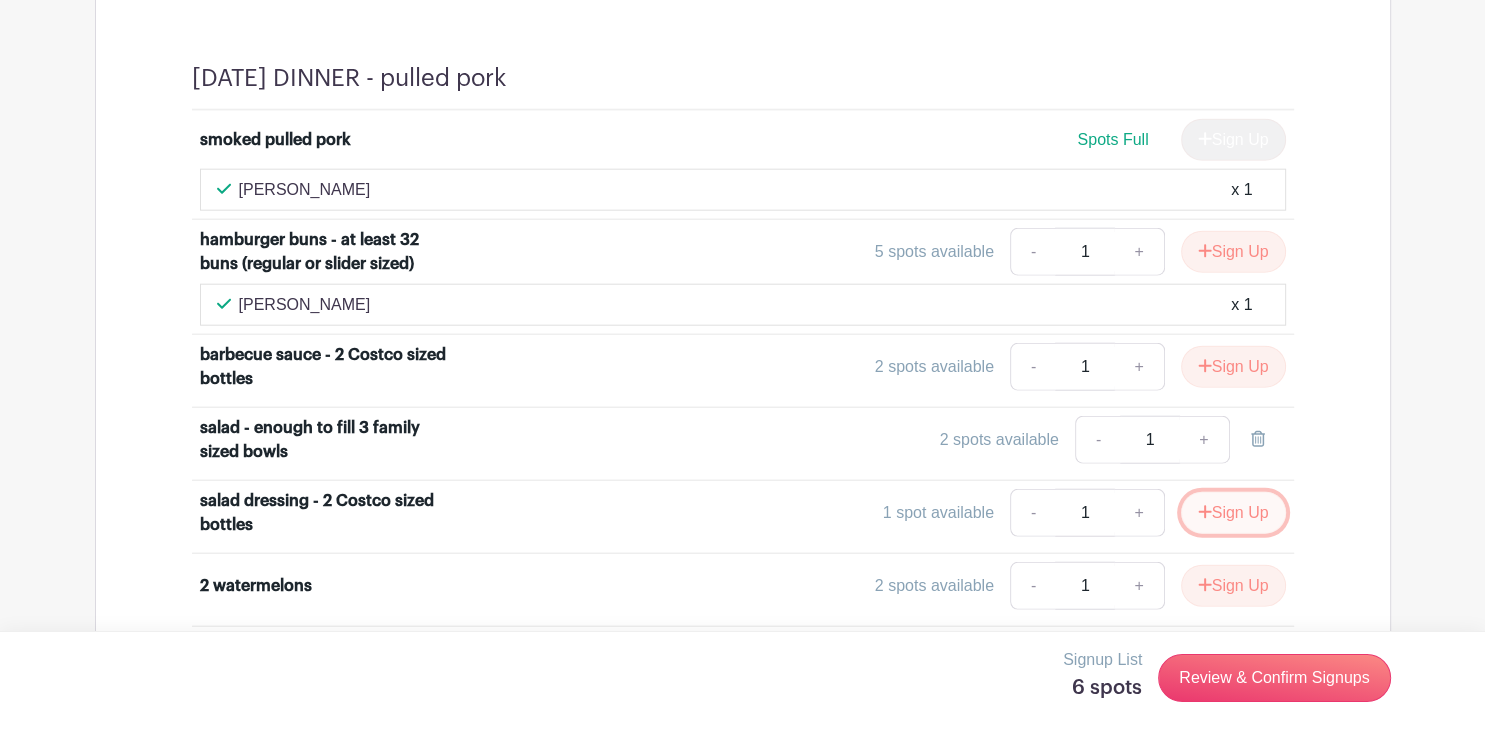 click on "Sign Up" at bounding box center [1233, 513] 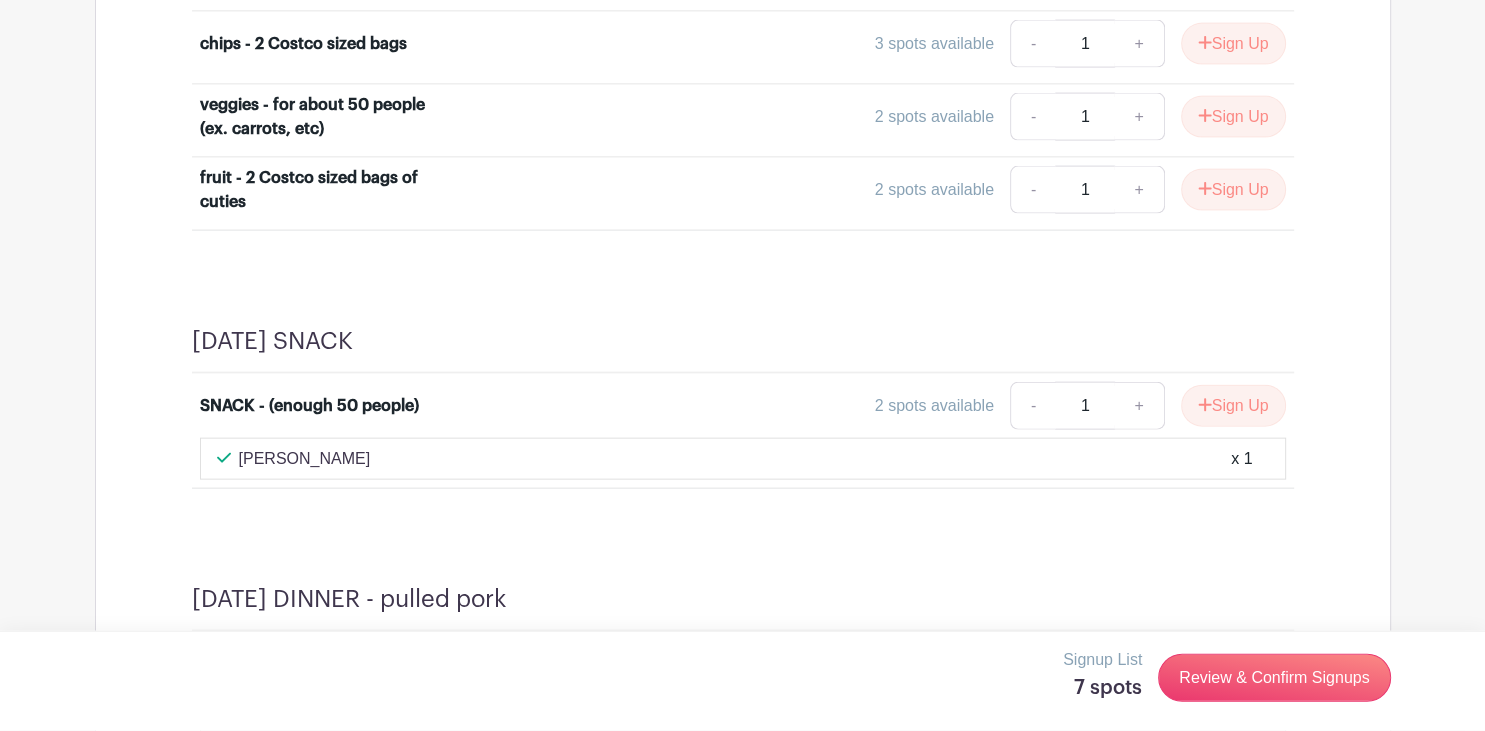 scroll, scrollTop: 4296, scrollLeft: 0, axis: vertical 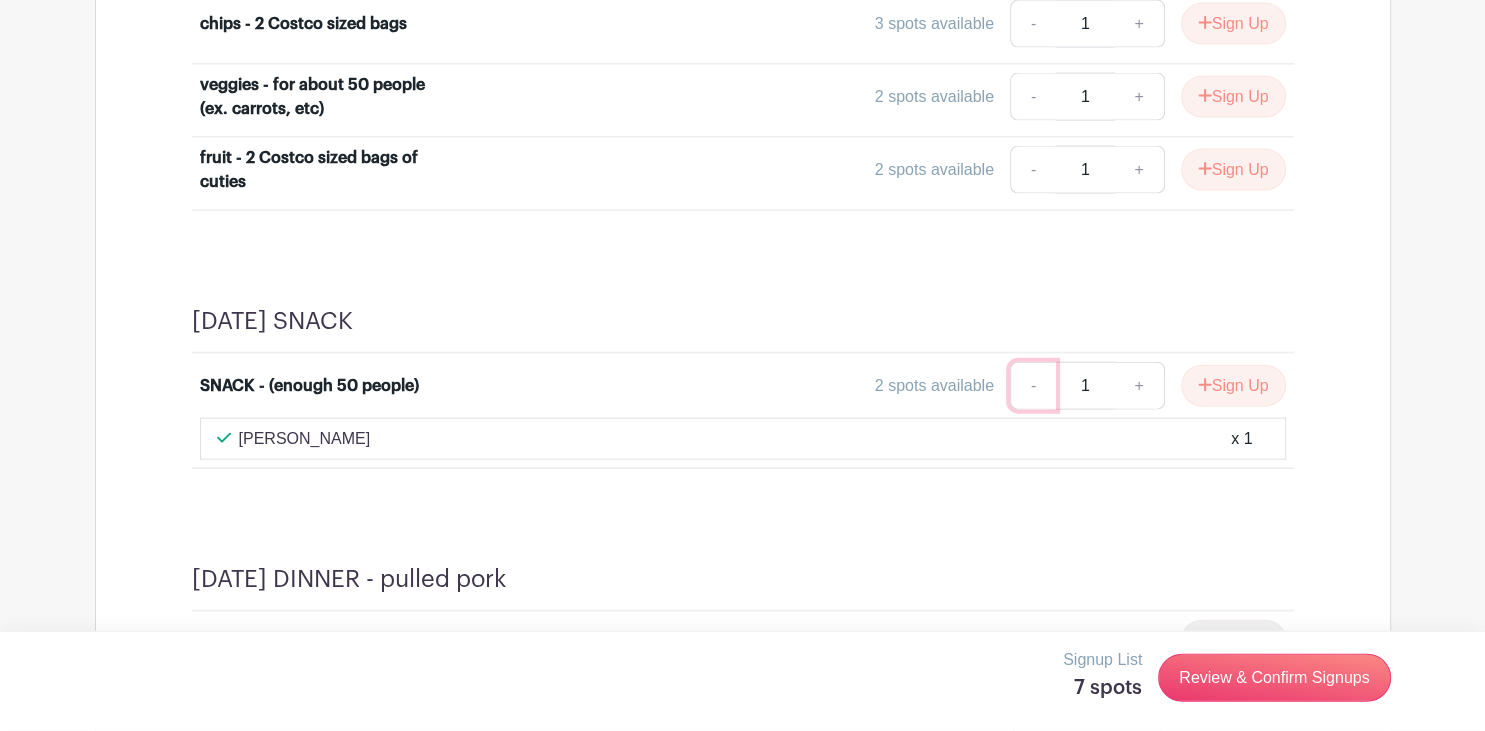 click on "-" at bounding box center (1033, 386) 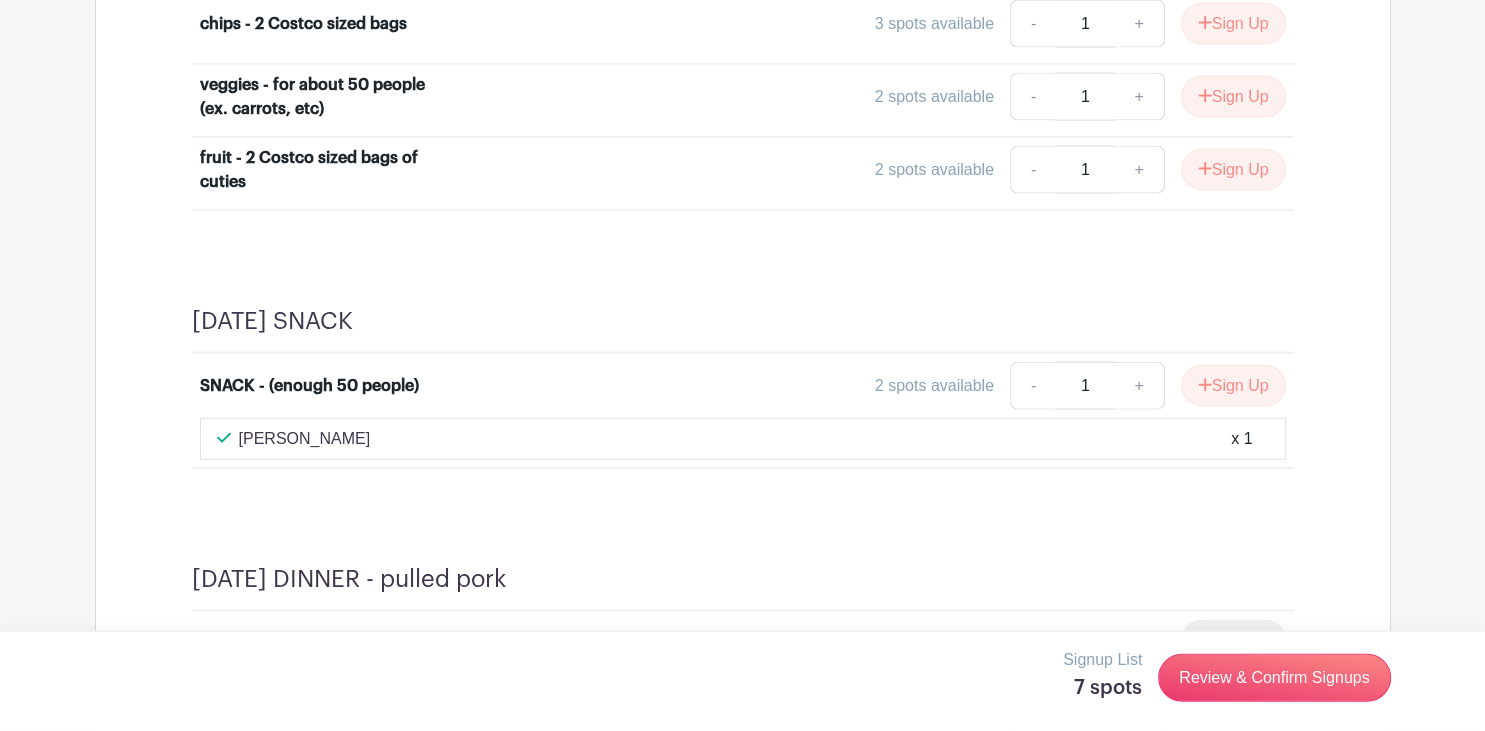 drag, startPoint x: 1088, startPoint y: 365, endPoint x: 1052, endPoint y: 371, distance: 36.496574 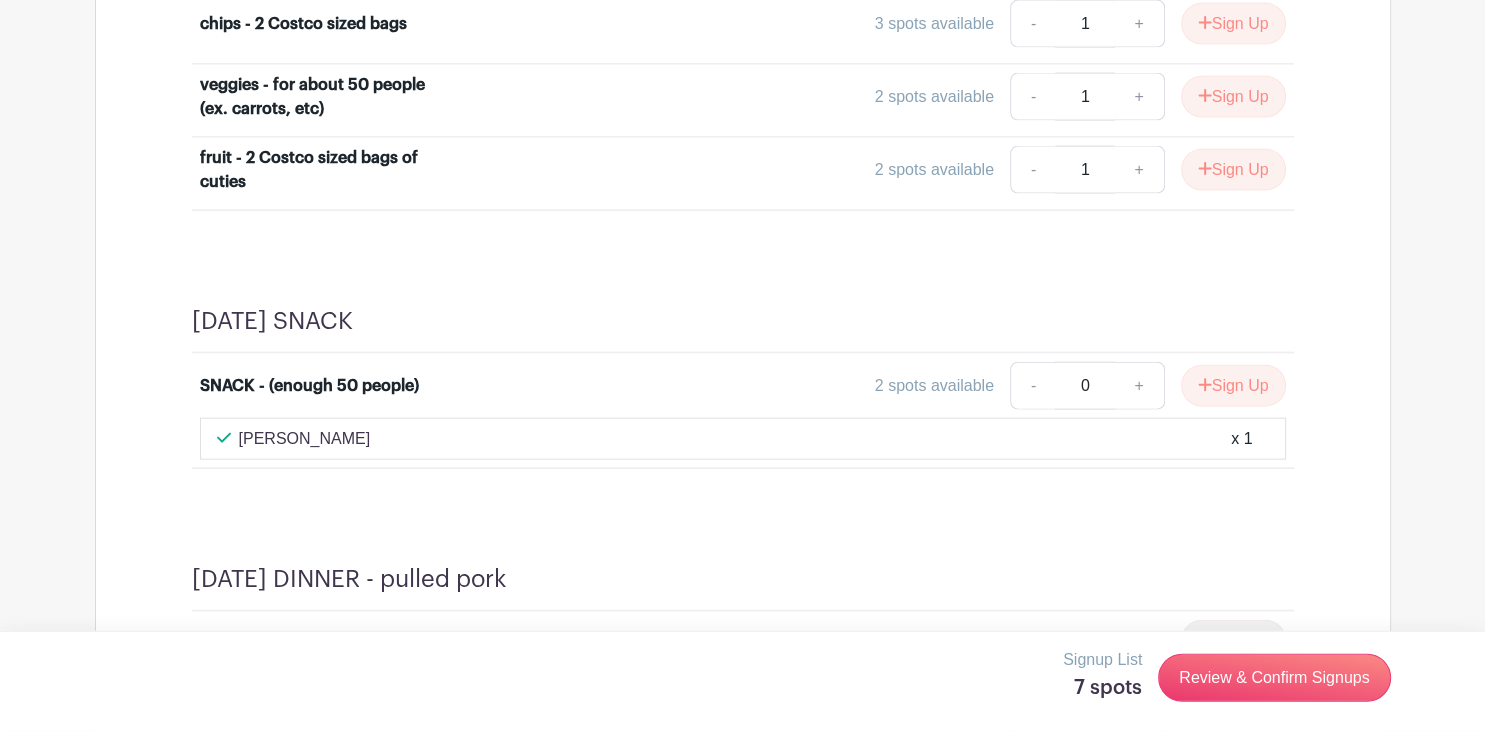 type on "0" 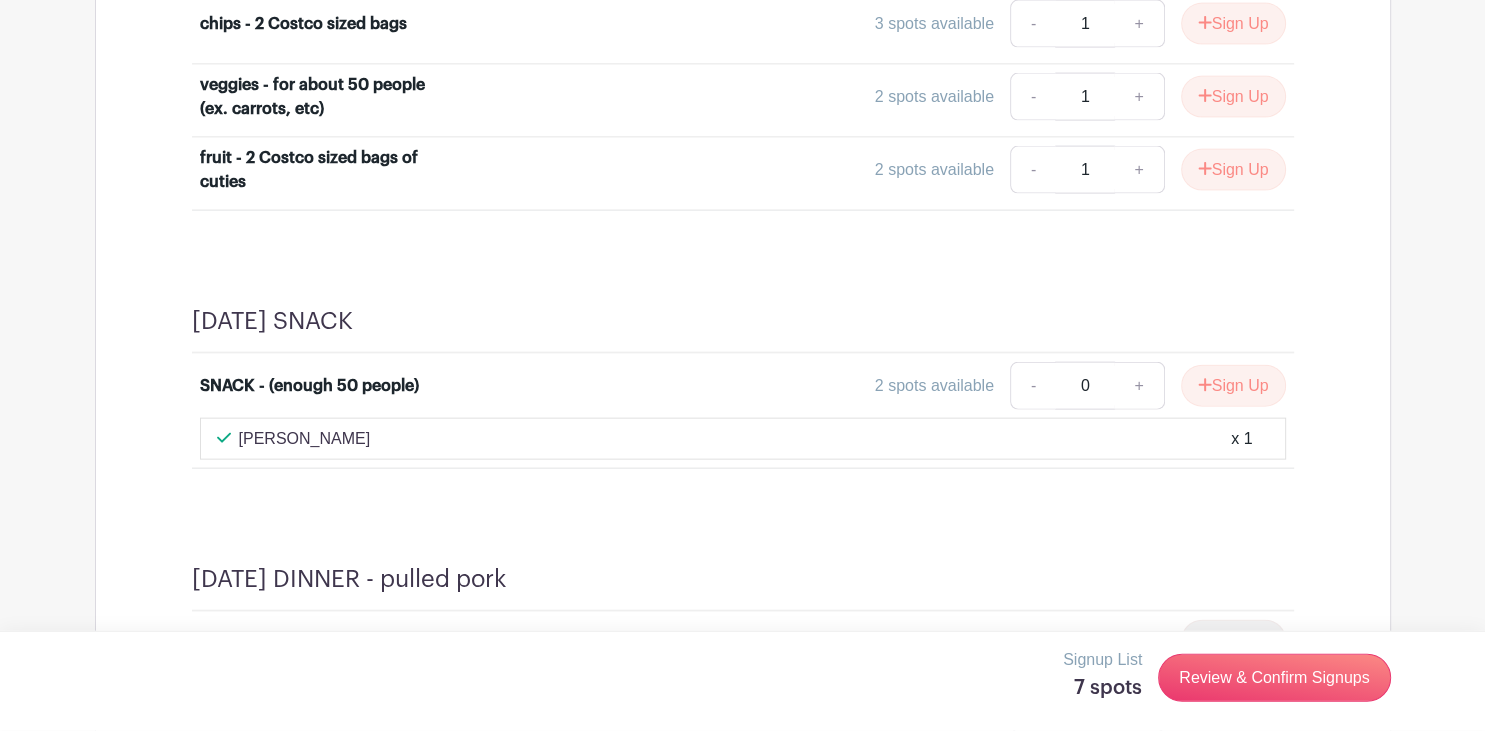 click on "[DATE] DINNER - pulled pork
smoked pulled pork
Spots Full  Sign Up
[PERSON_NAME]
x 1
hamburger buns - at least 32 buns (regular or slider sized)
5 spots available - 1 +  Sign Up
[PERSON_NAME]
x 1
- 1 +" at bounding box center (743, 904) 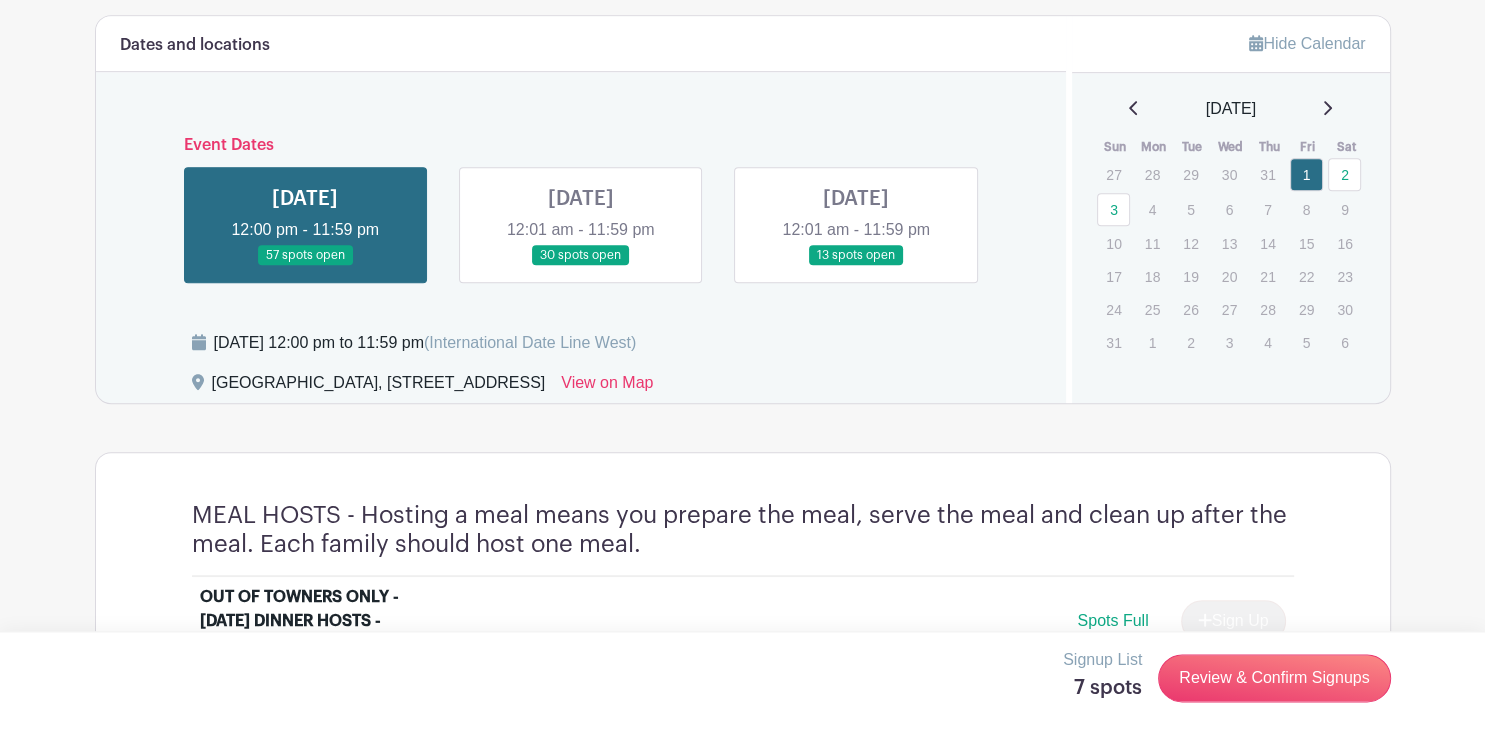 scroll, scrollTop: 988, scrollLeft: 0, axis: vertical 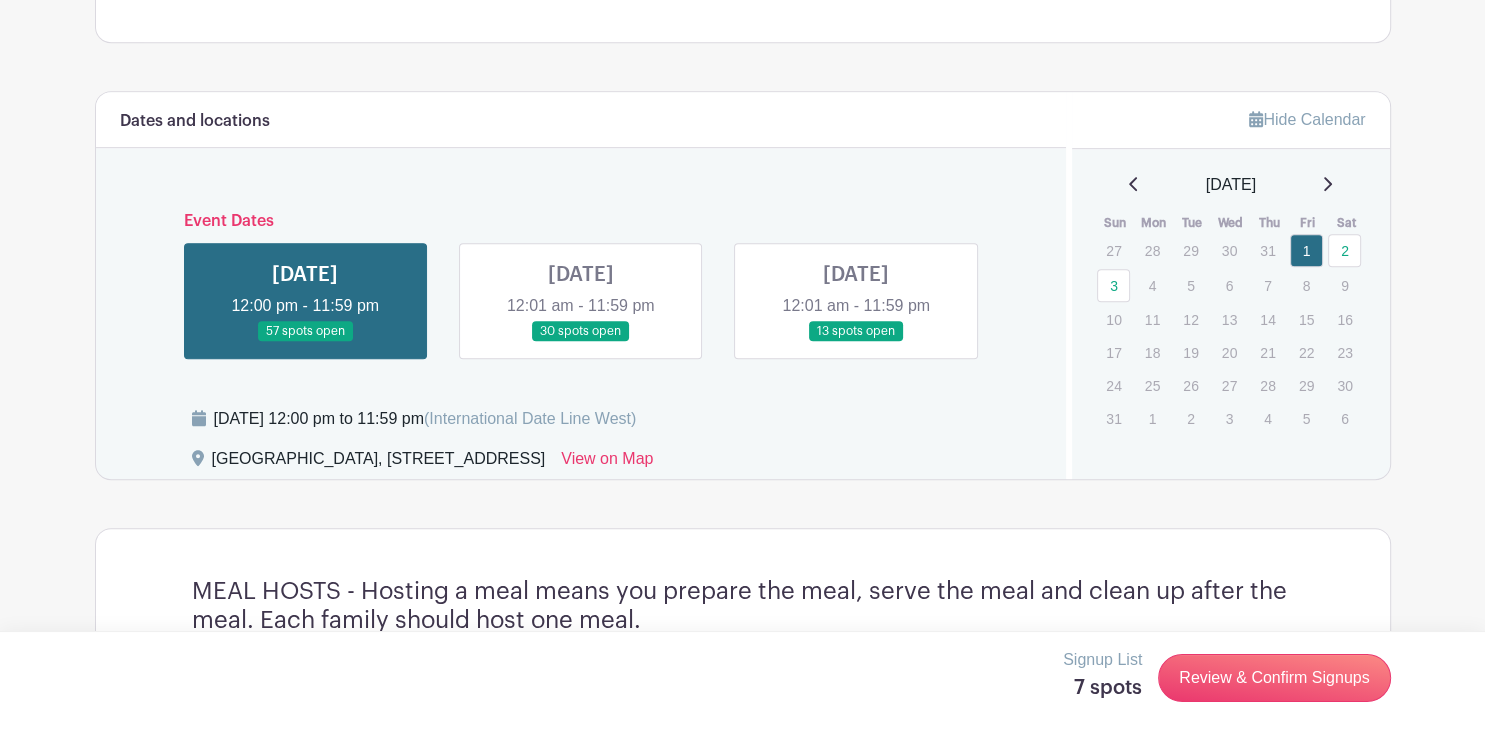 click at bounding box center [581, 342] 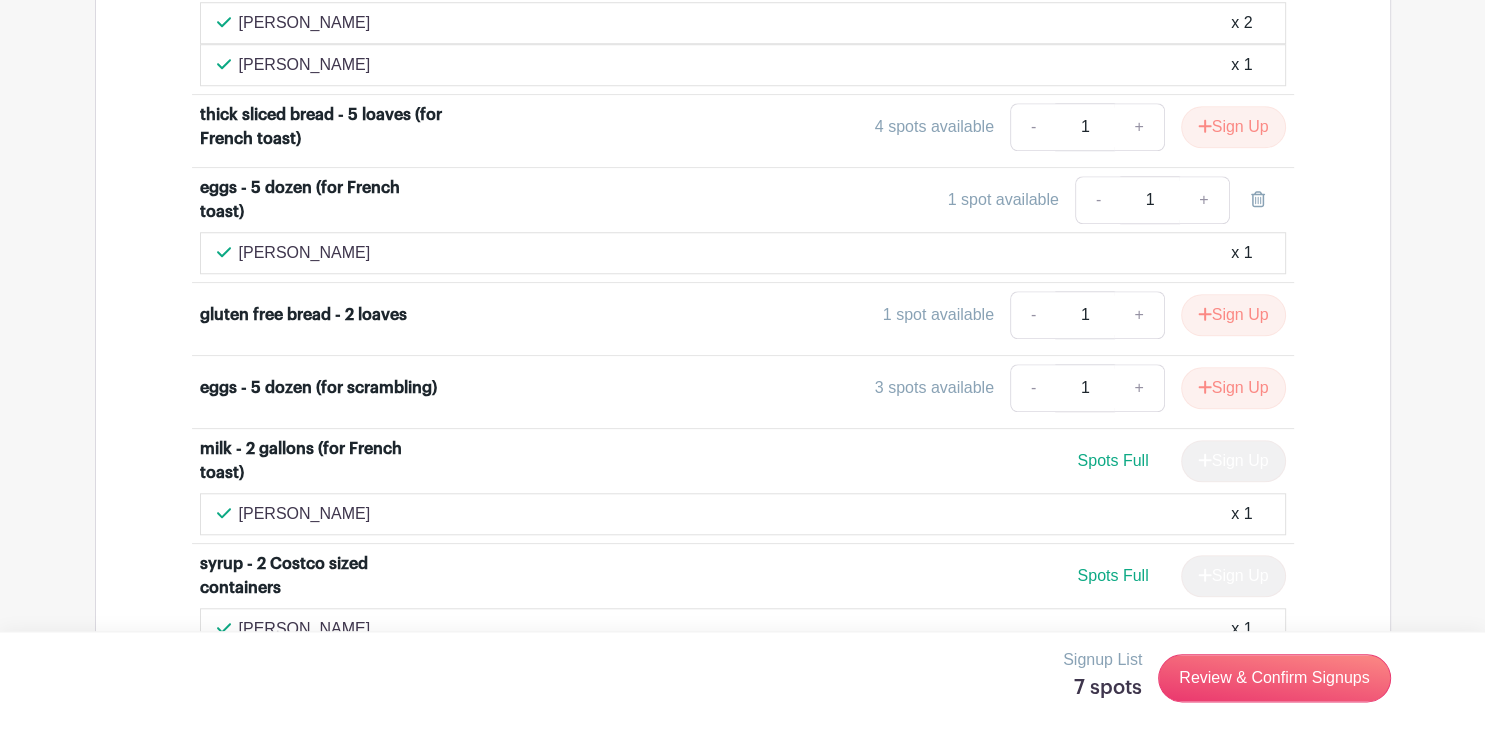 scroll, scrollTop: 1688, scrollLeft: 0, axis: vertical 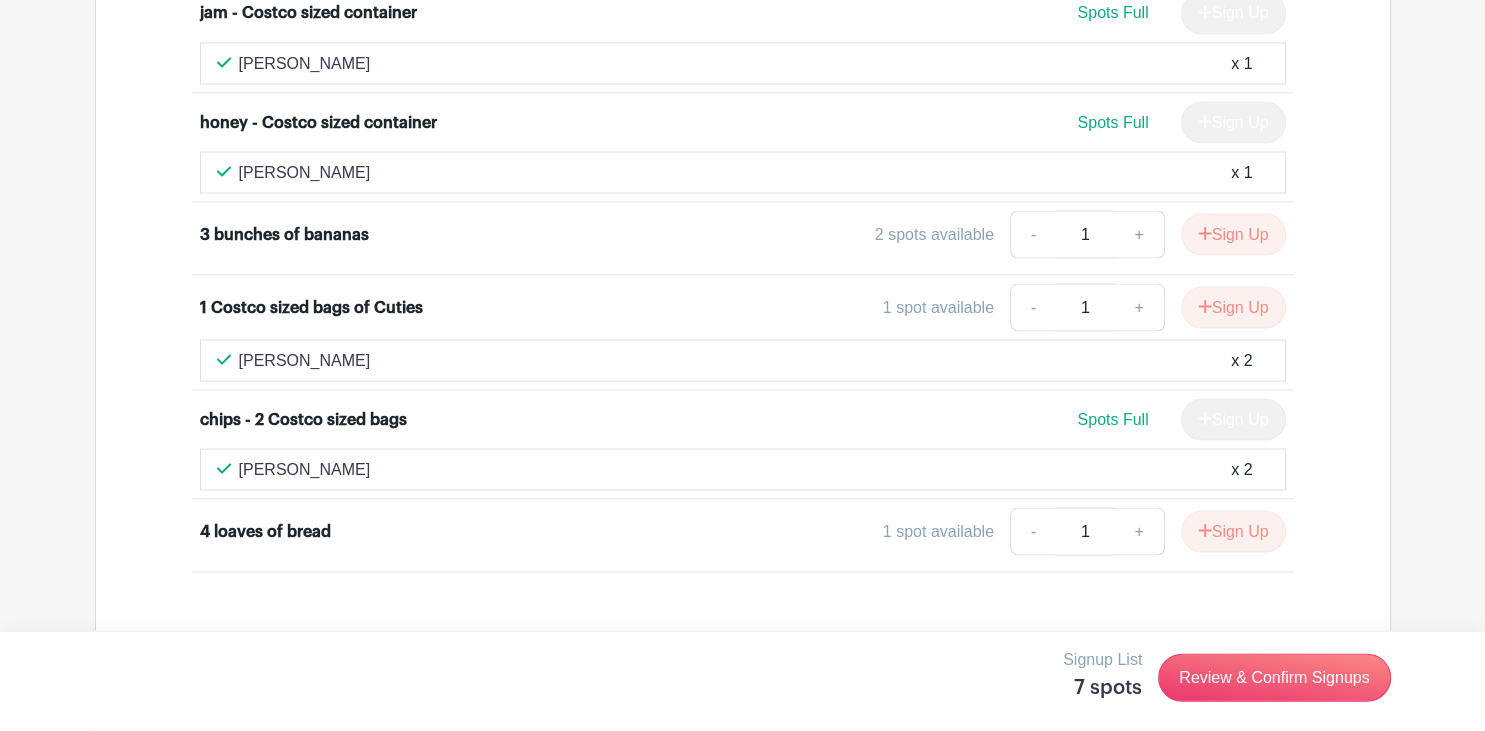 drag, startPoint x: 1482, startPoint y: 234, endPoint x: 1294, endPoint y: 345, distance: 218.32315 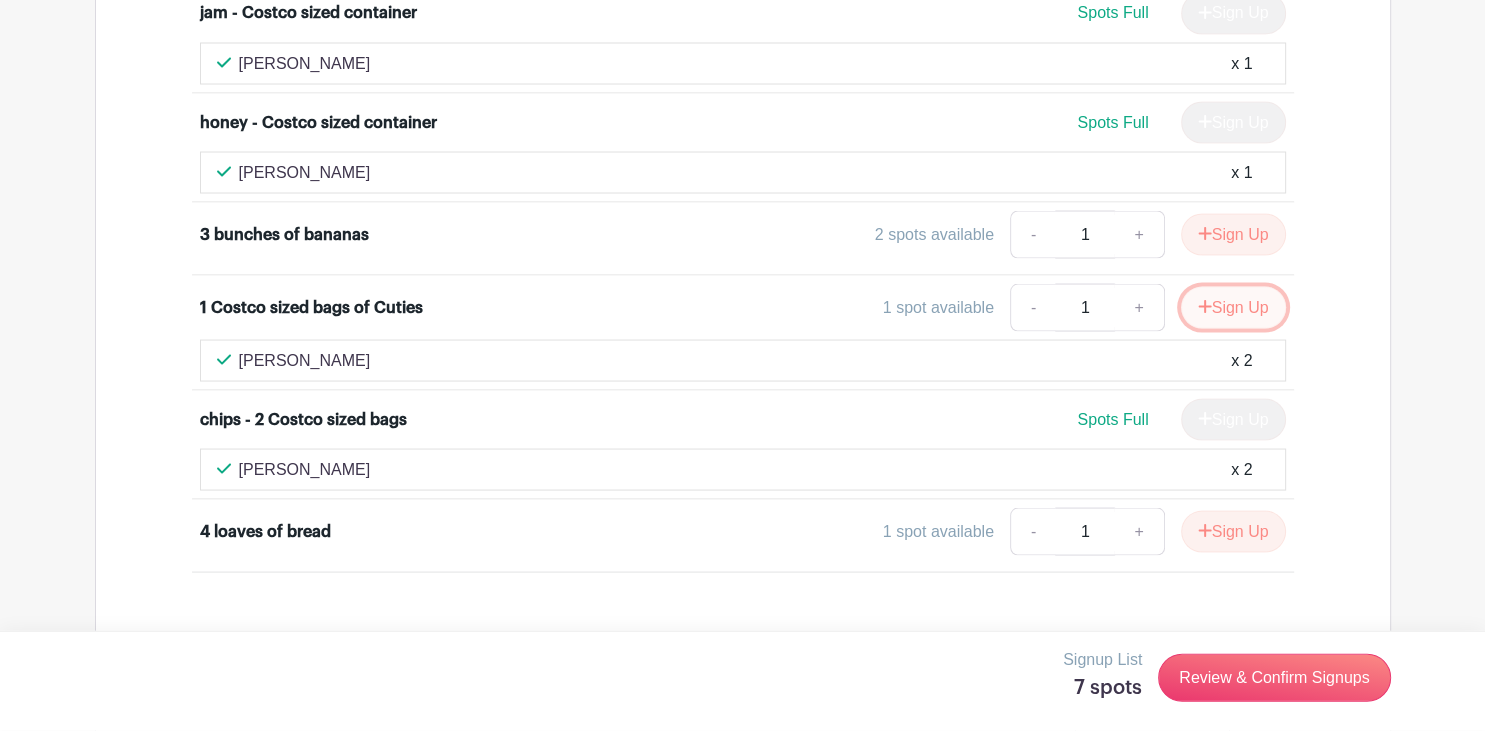 click 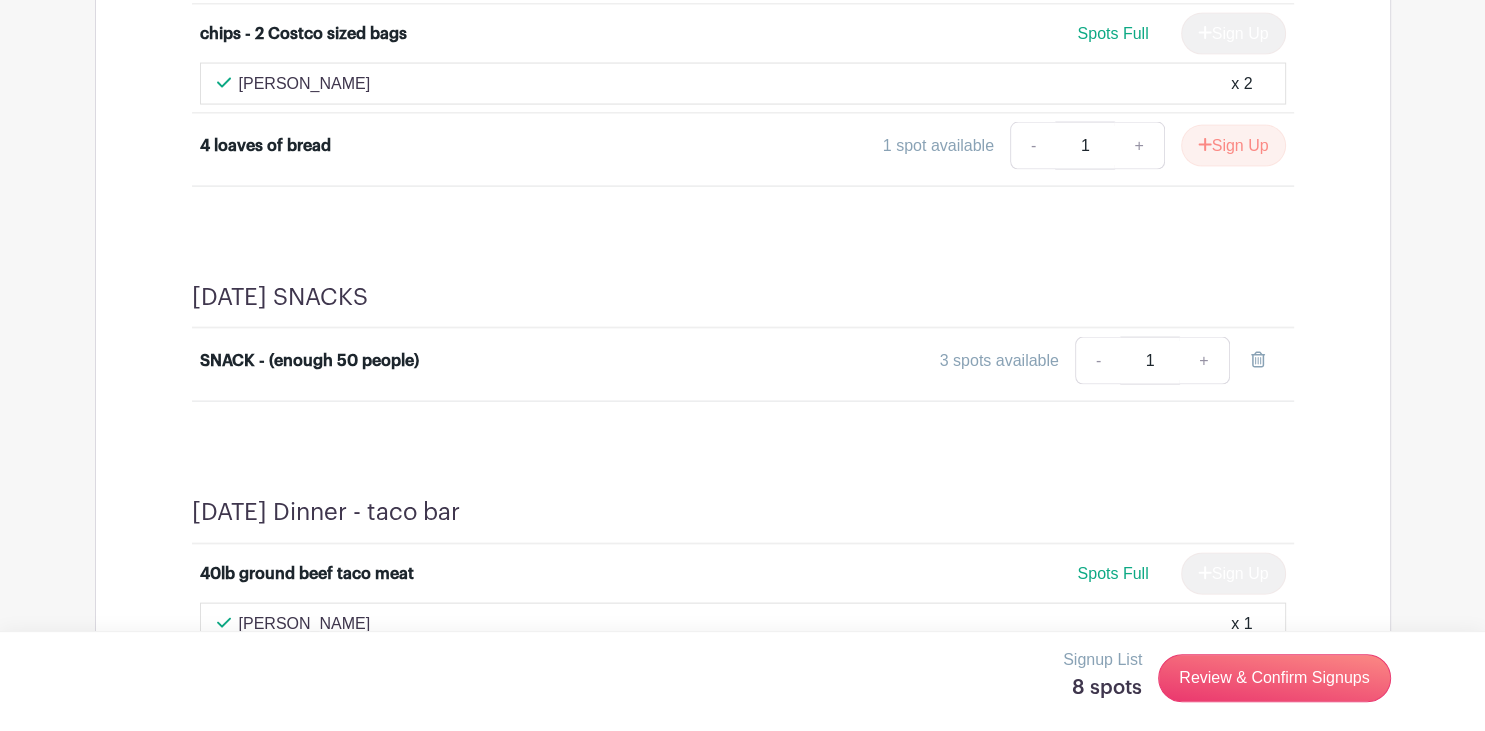 scroll, scrollTop: 4071, scrollLeft: 0, axis: vertical 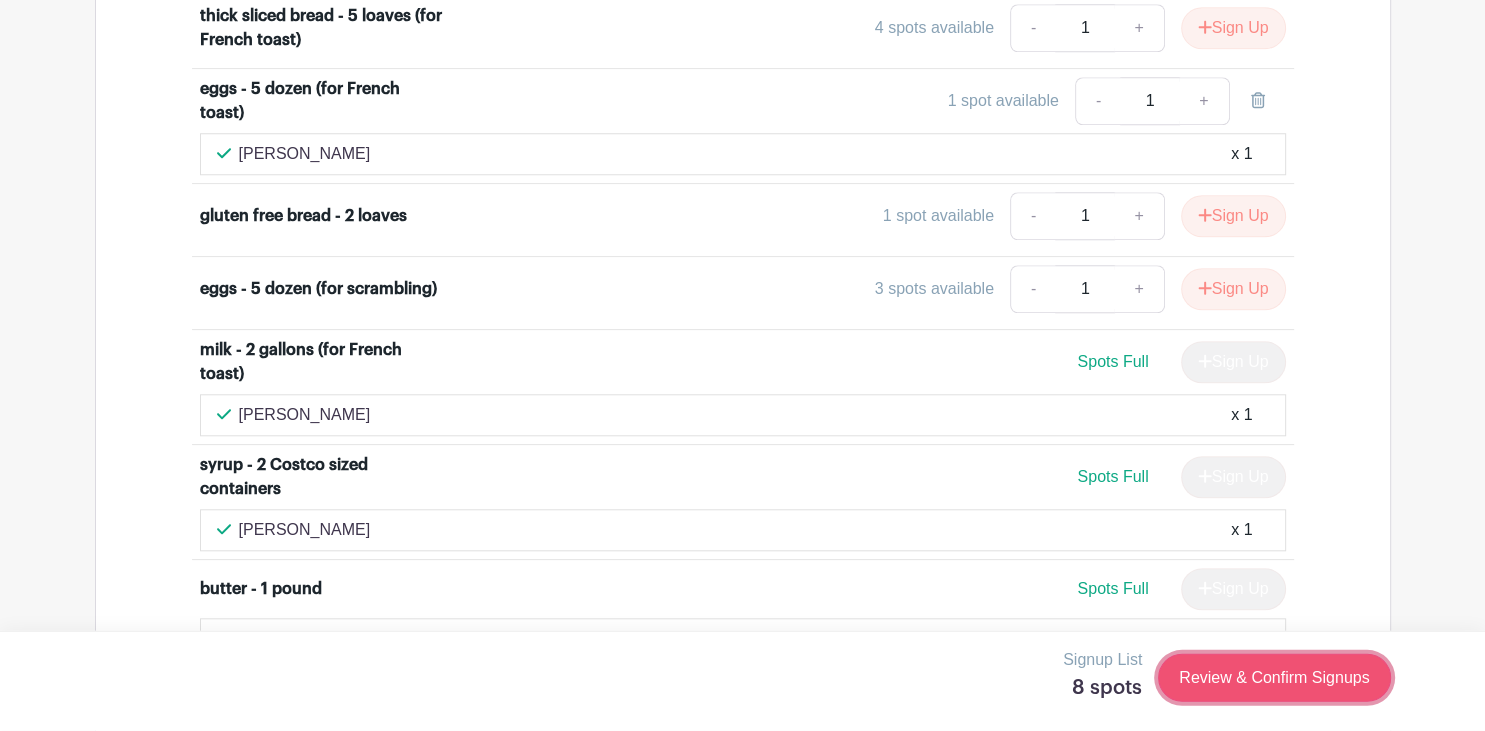 click on "Review & Confirm Signups" at bounding box center (1274, 678) 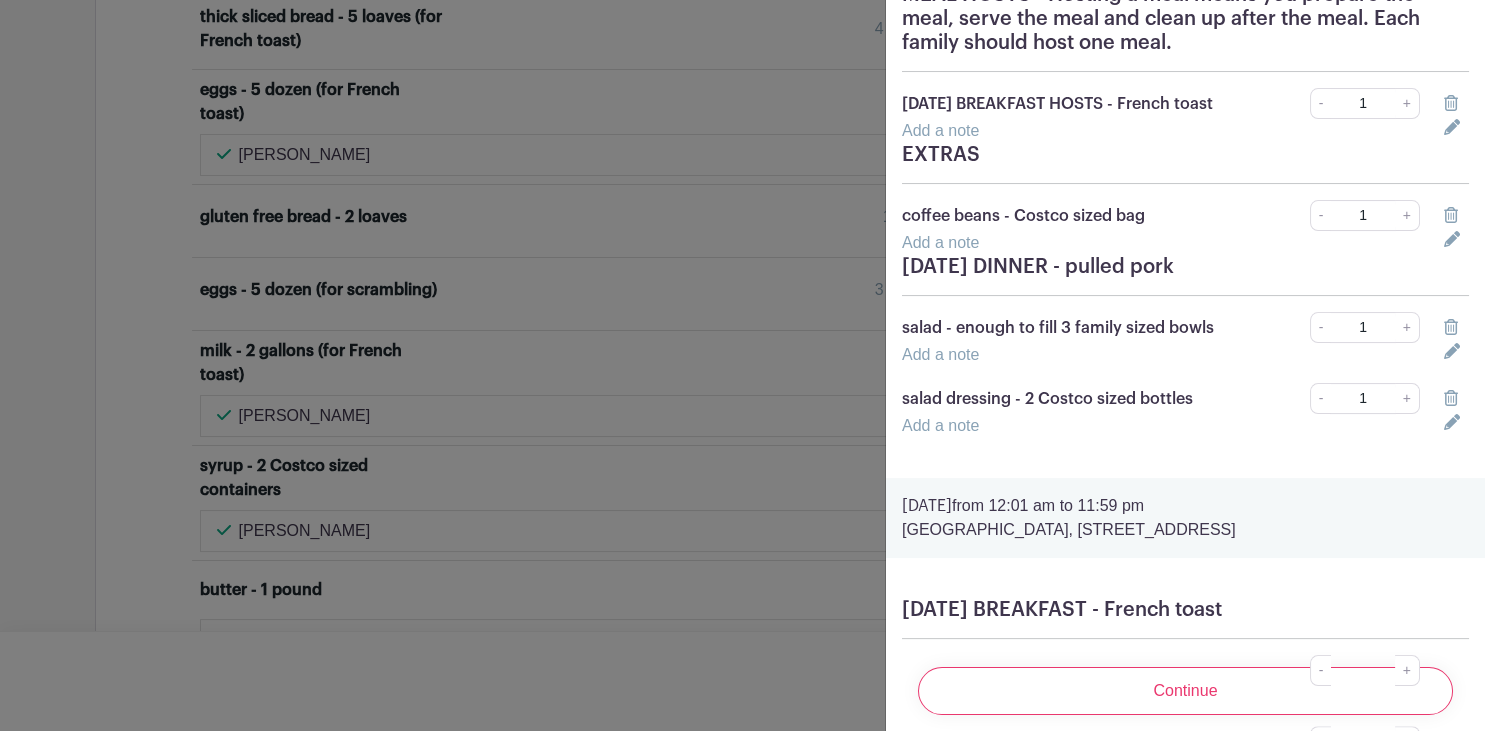 scroll, scrollTop: 219, scrollLeft: 0, axis: vertical 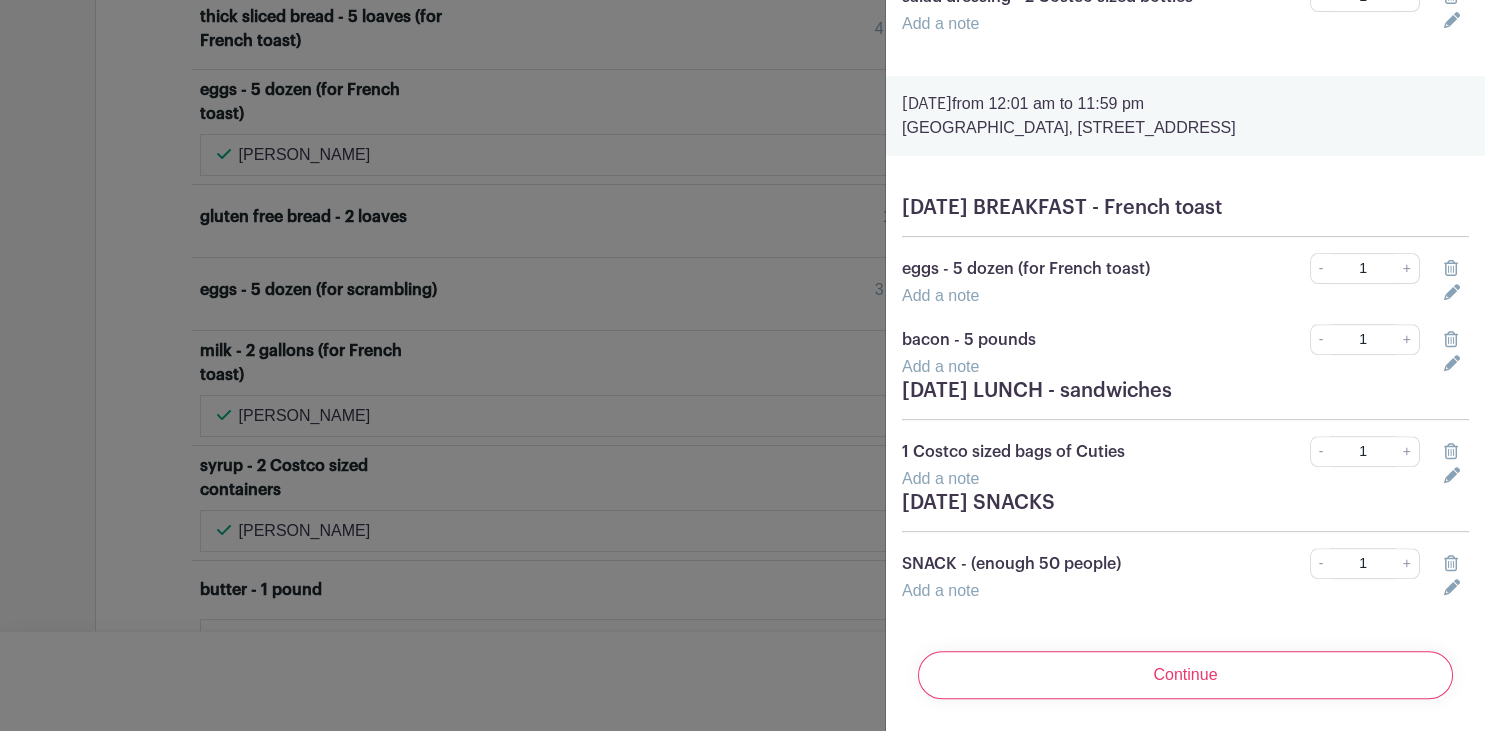 click 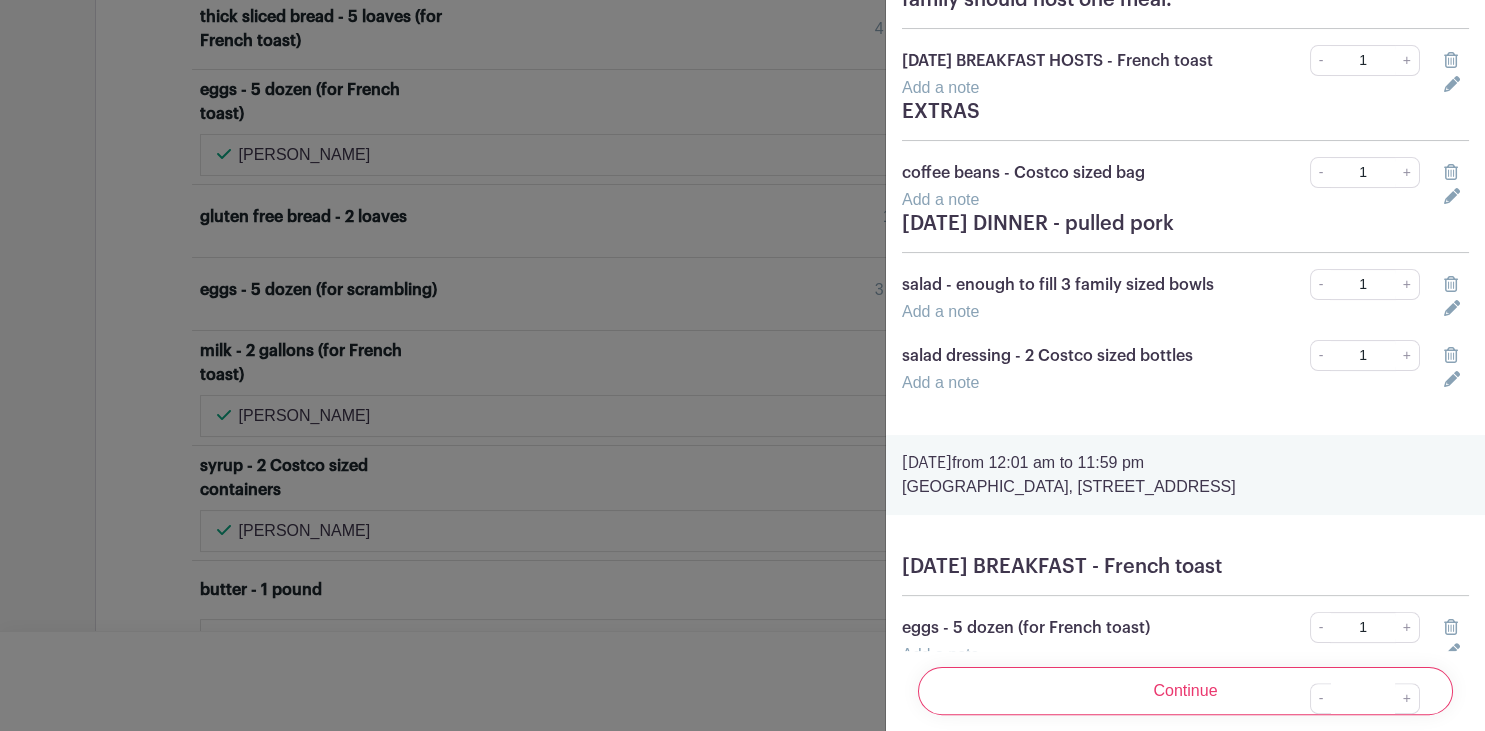 scroll, scrollTop: 244, scrollLeft: 0, axis: vertical 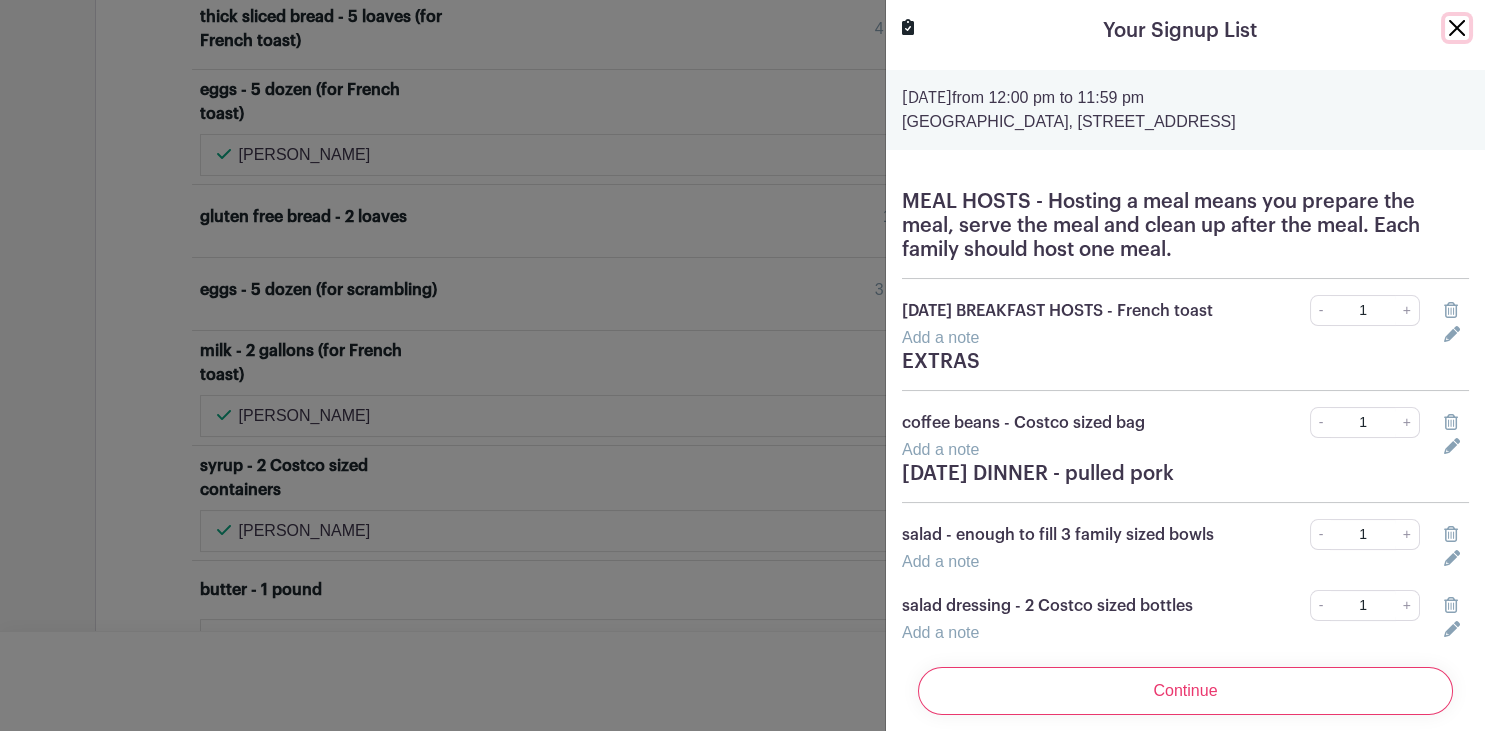 click at bounding box center (1457, 28) 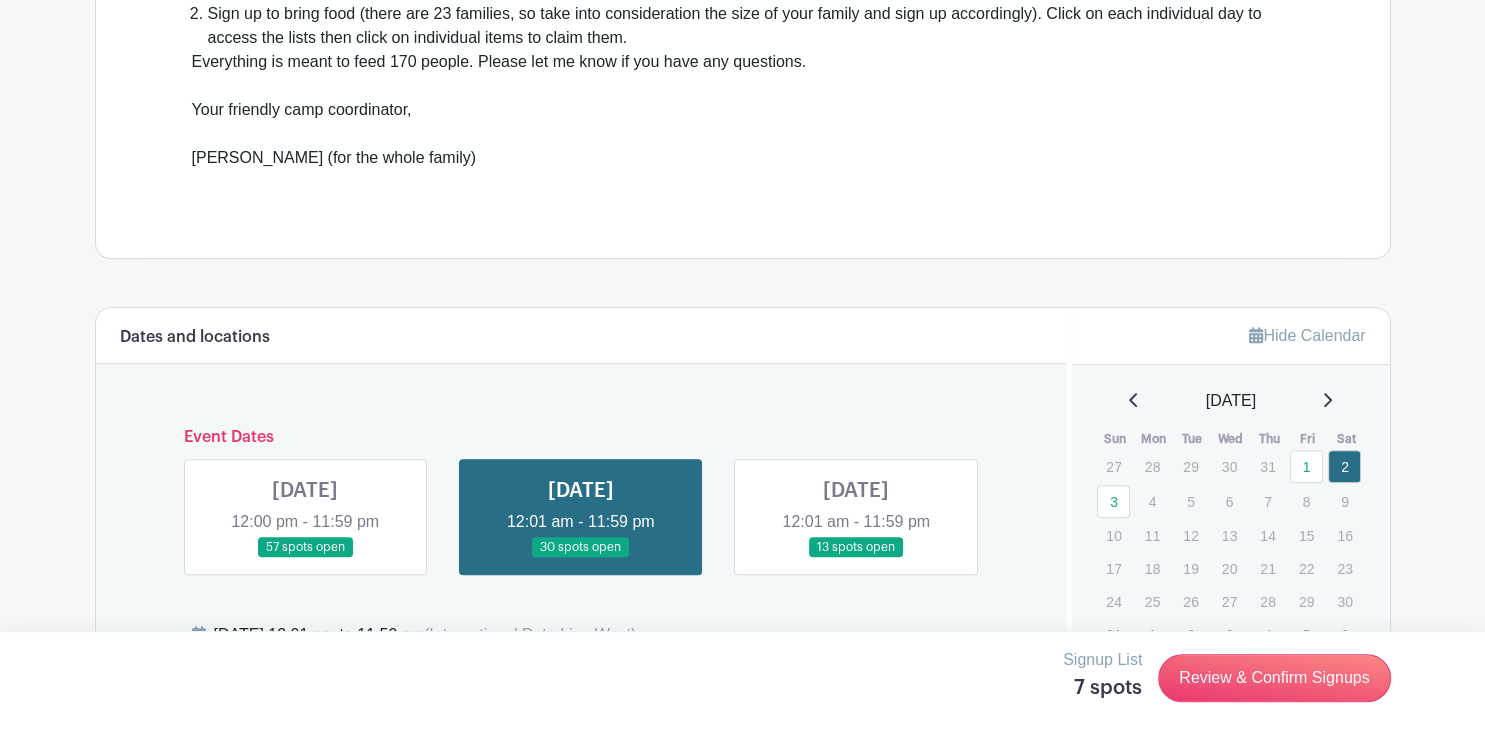scroll, scrollTop: 764, scrollLeft: 0, axis: vertical 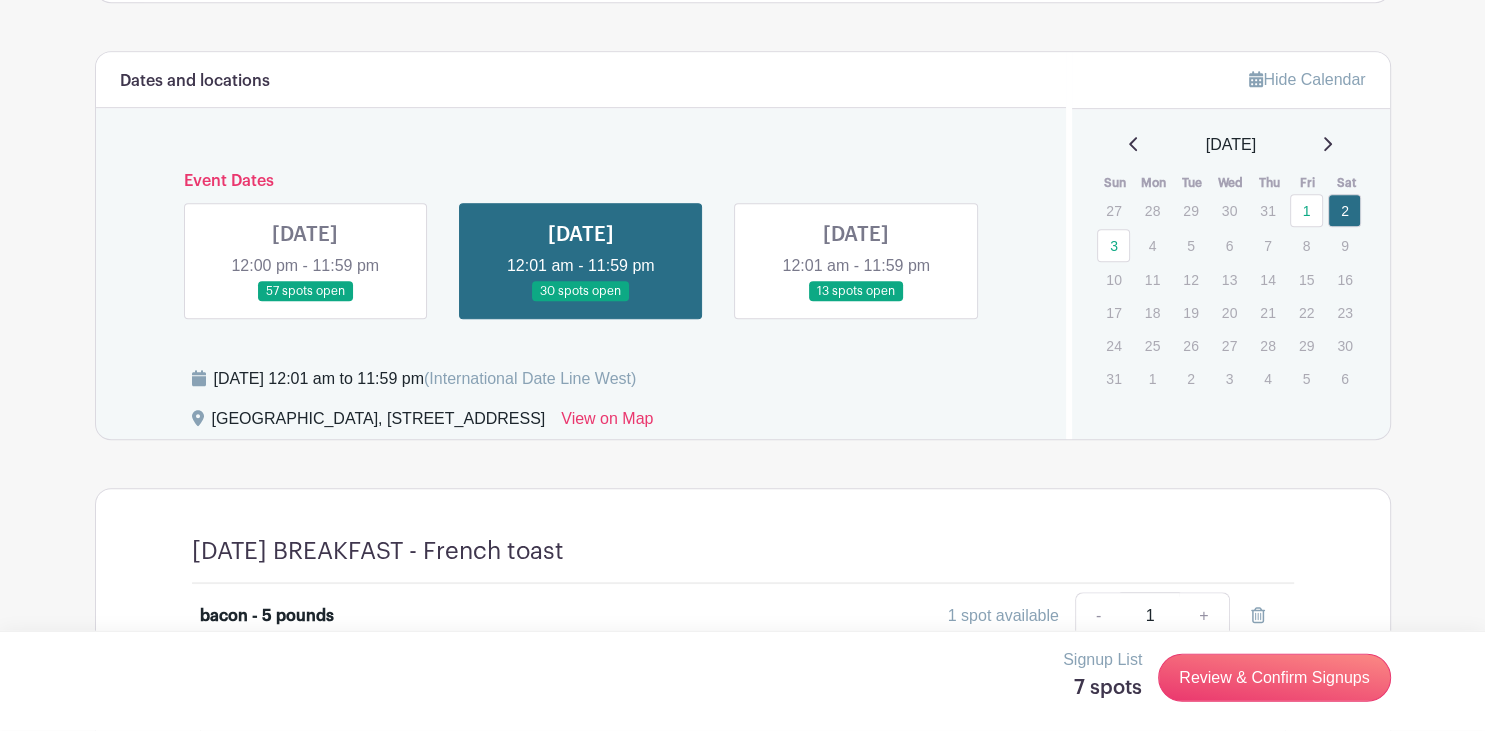 click at bounding box center [856, 302] 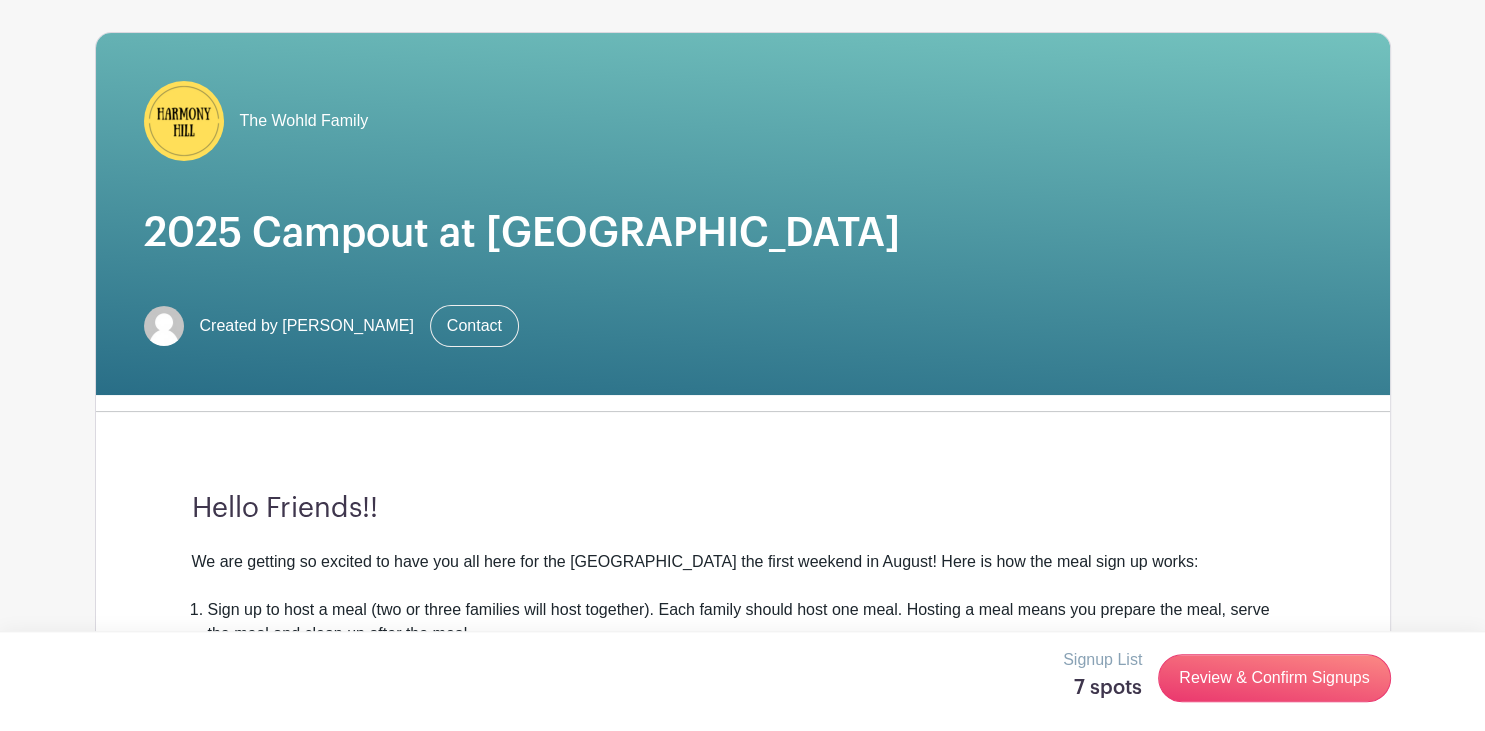 scroll, scrollTop: 0, scrollLeft: 0, axis: both 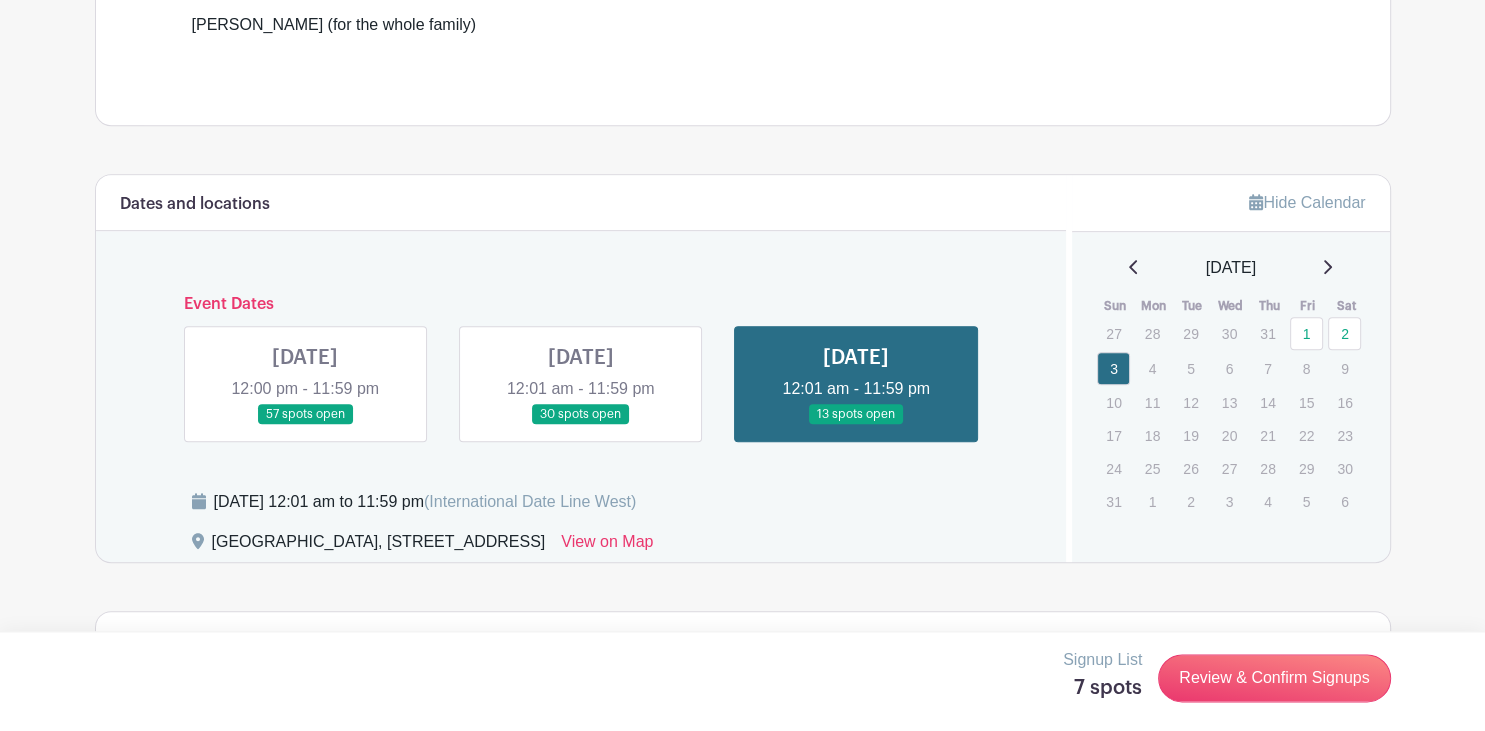 click at bounding box center (581, 425) 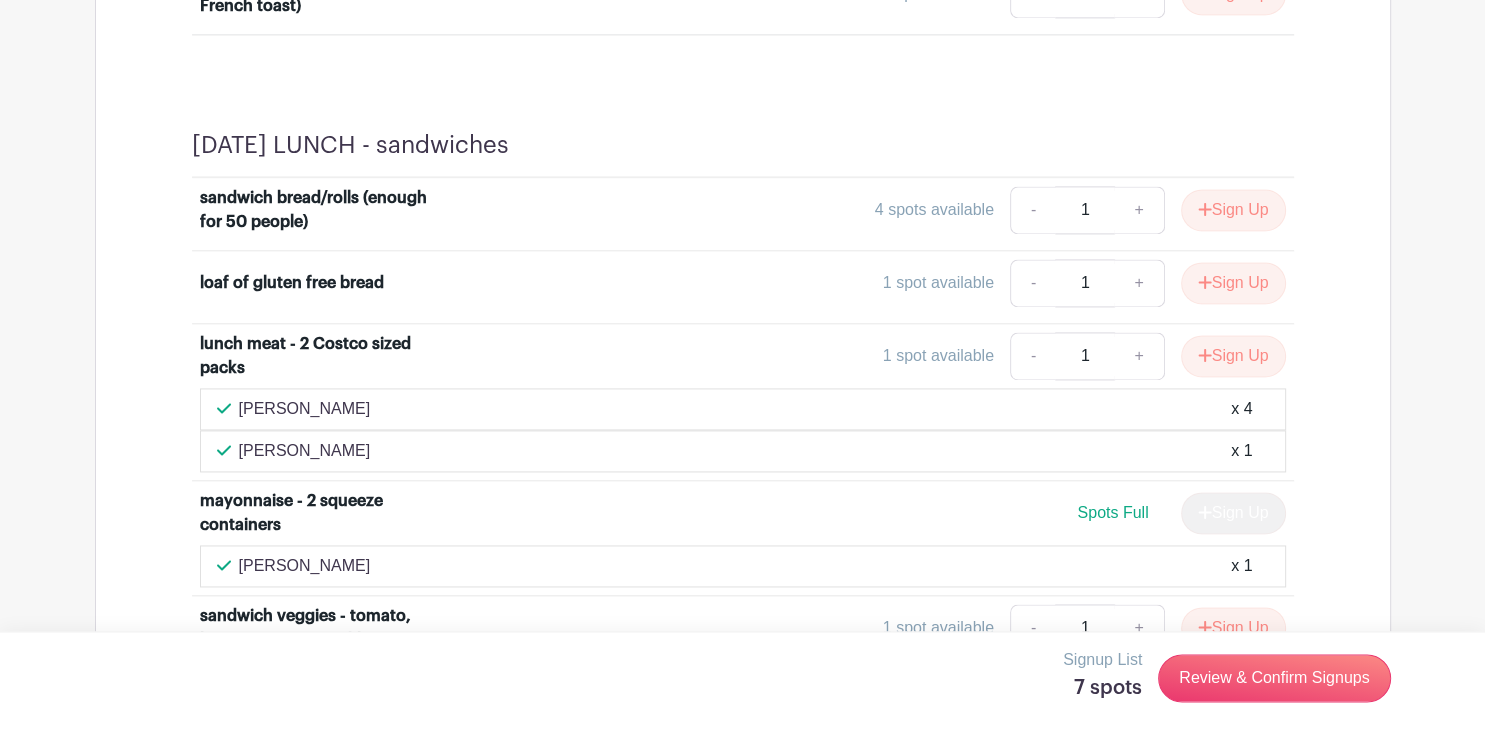 scroll, scrollTop: 2797, scrollLeft: 0, axis: vertical 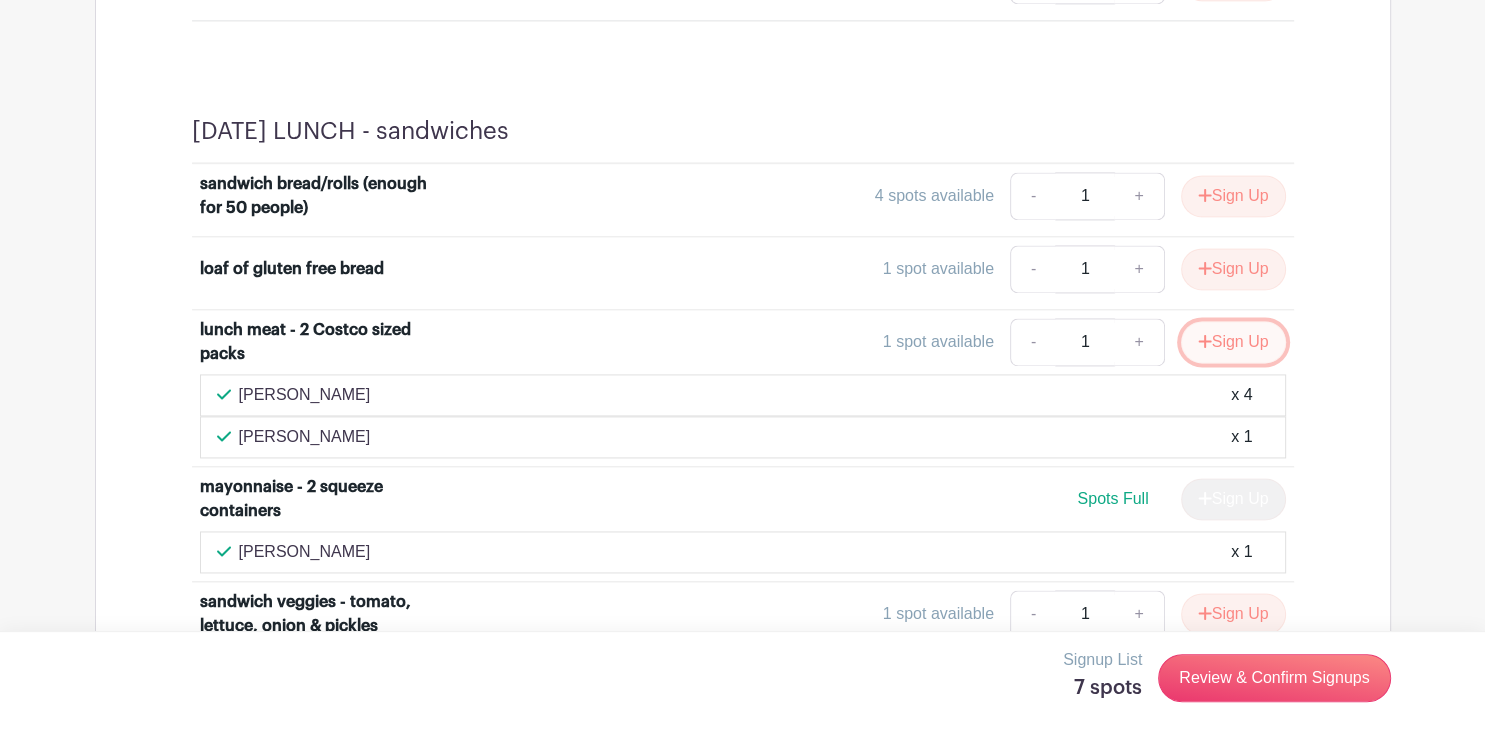 click on "Sign Up" at bounding box center (1233, 342) 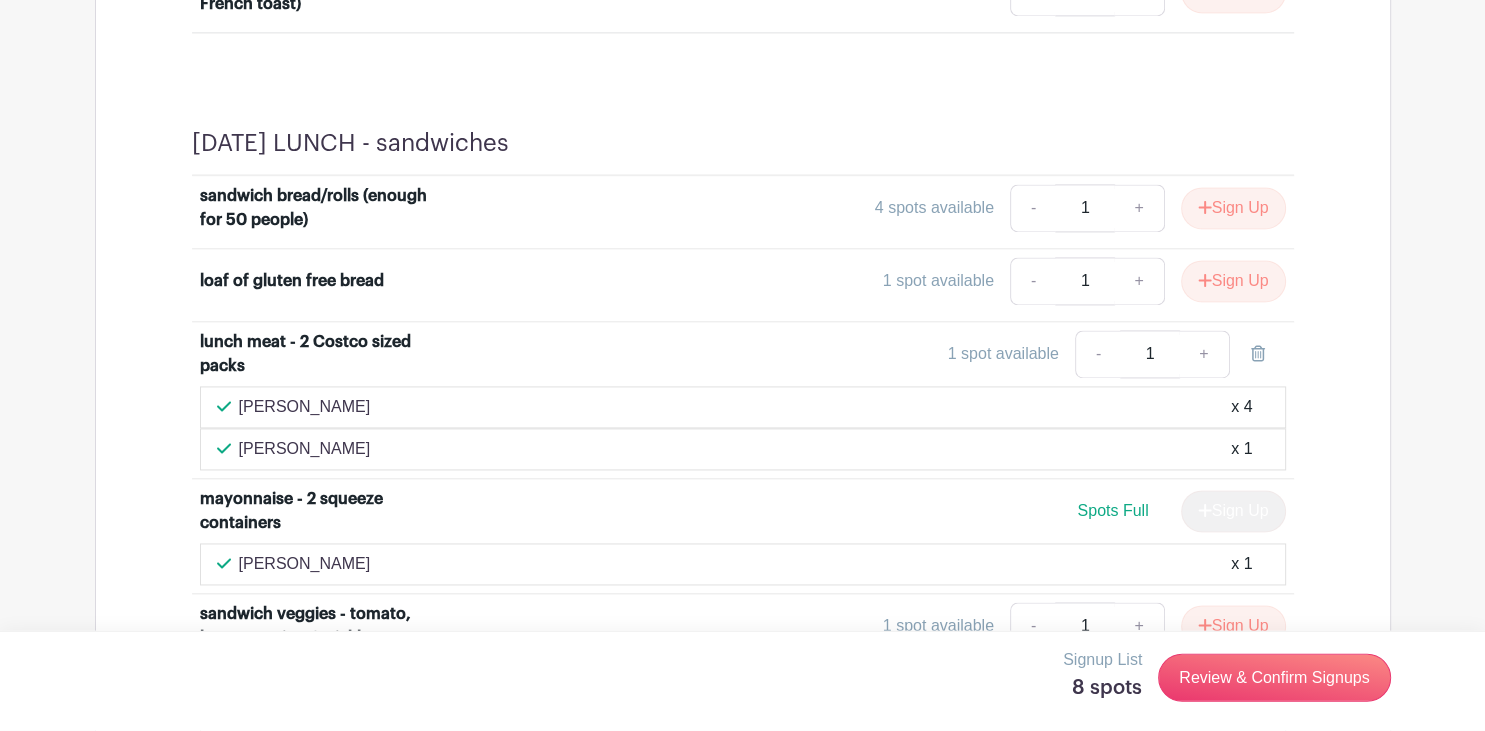 scroll, scrollTop: 2777, scrollLeft: 0, axis: vertical 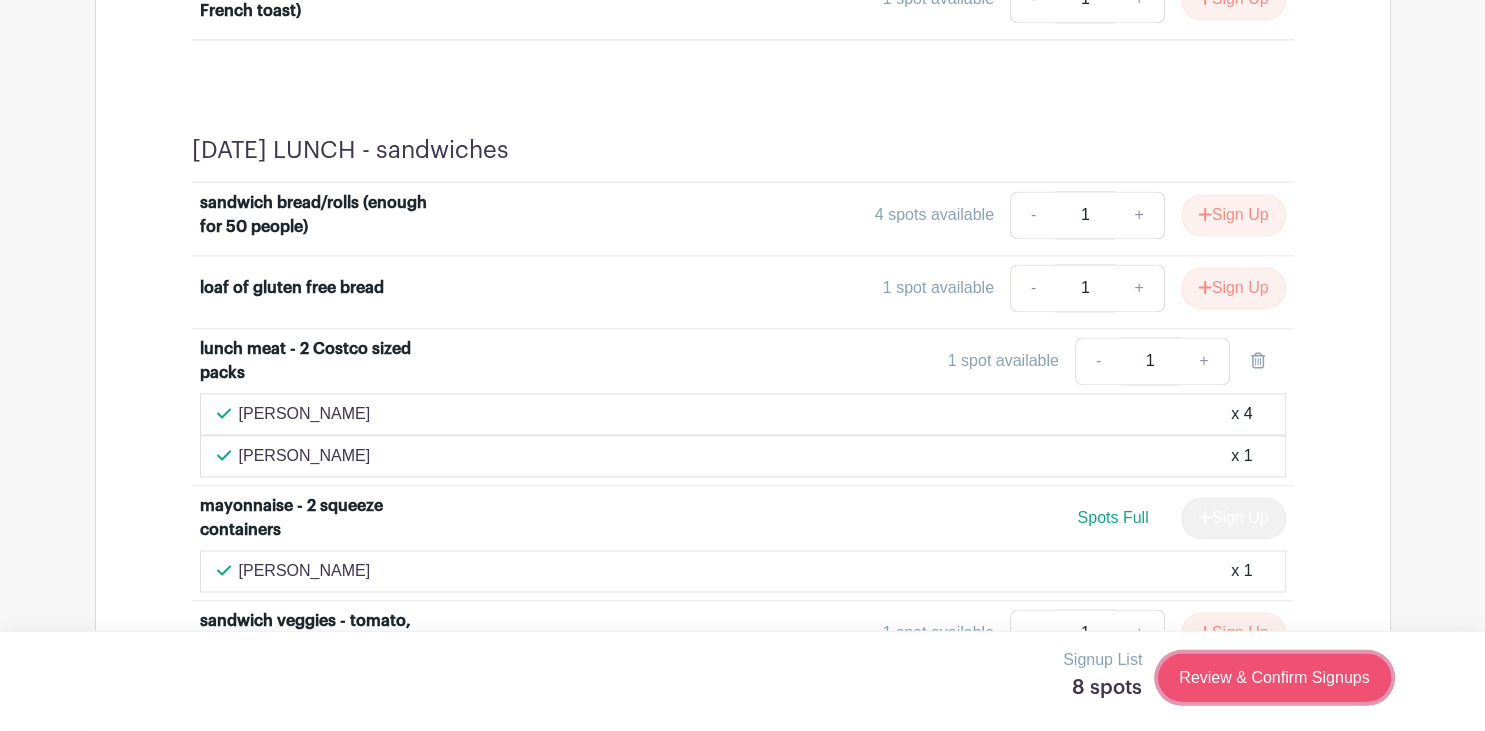 click on "Review & Confirm Signups" at bounding box center (1274, 678) 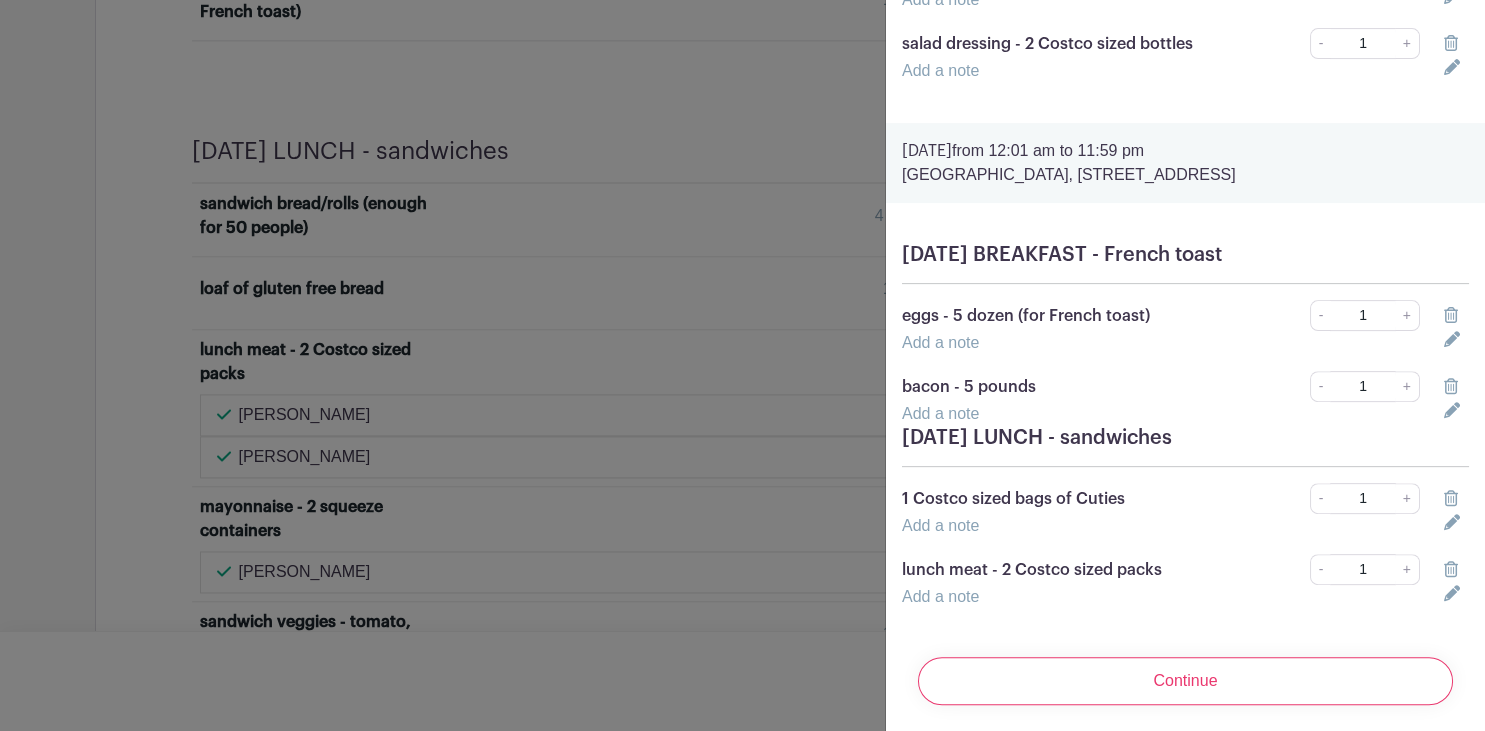 scroll, scrollTop: 586, scrollLeft: 0, axis: vertical 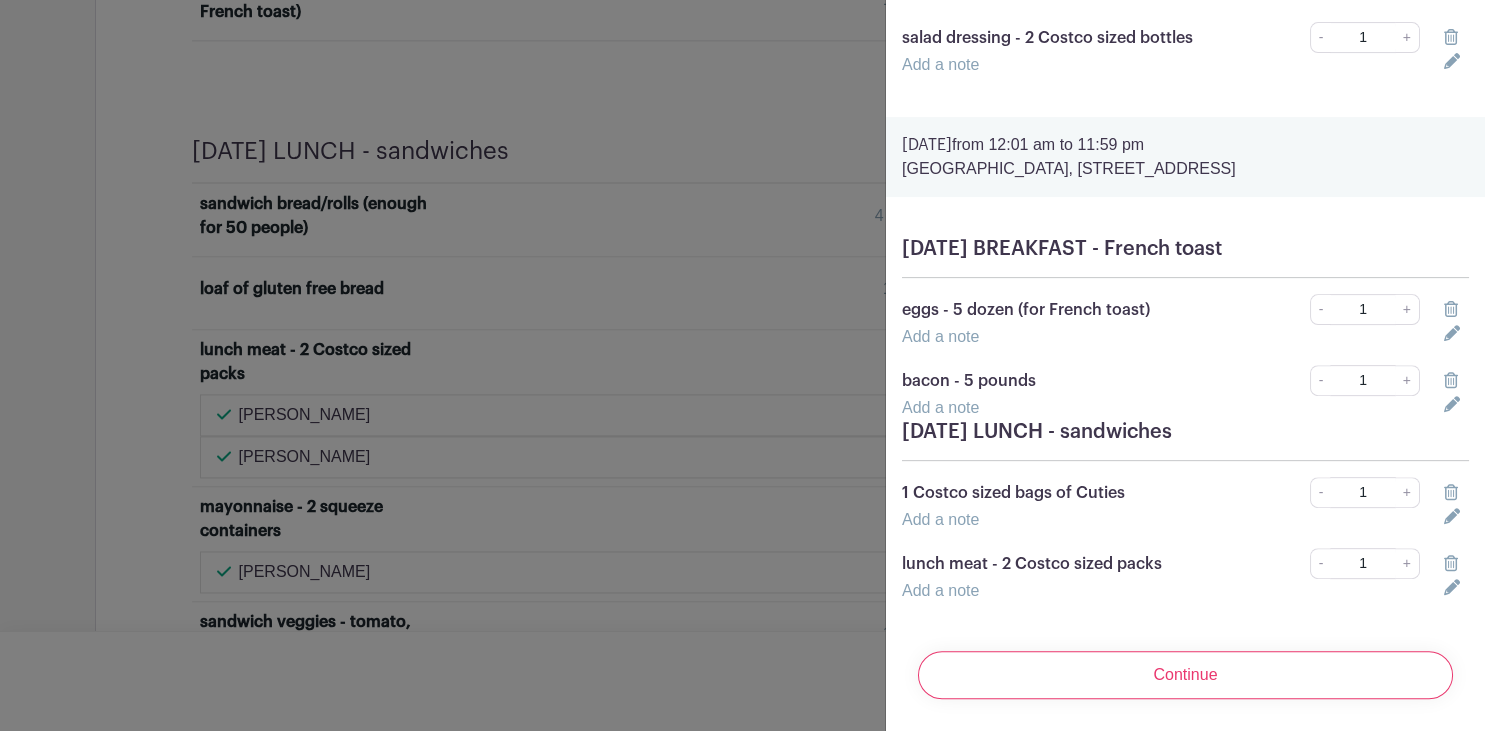click 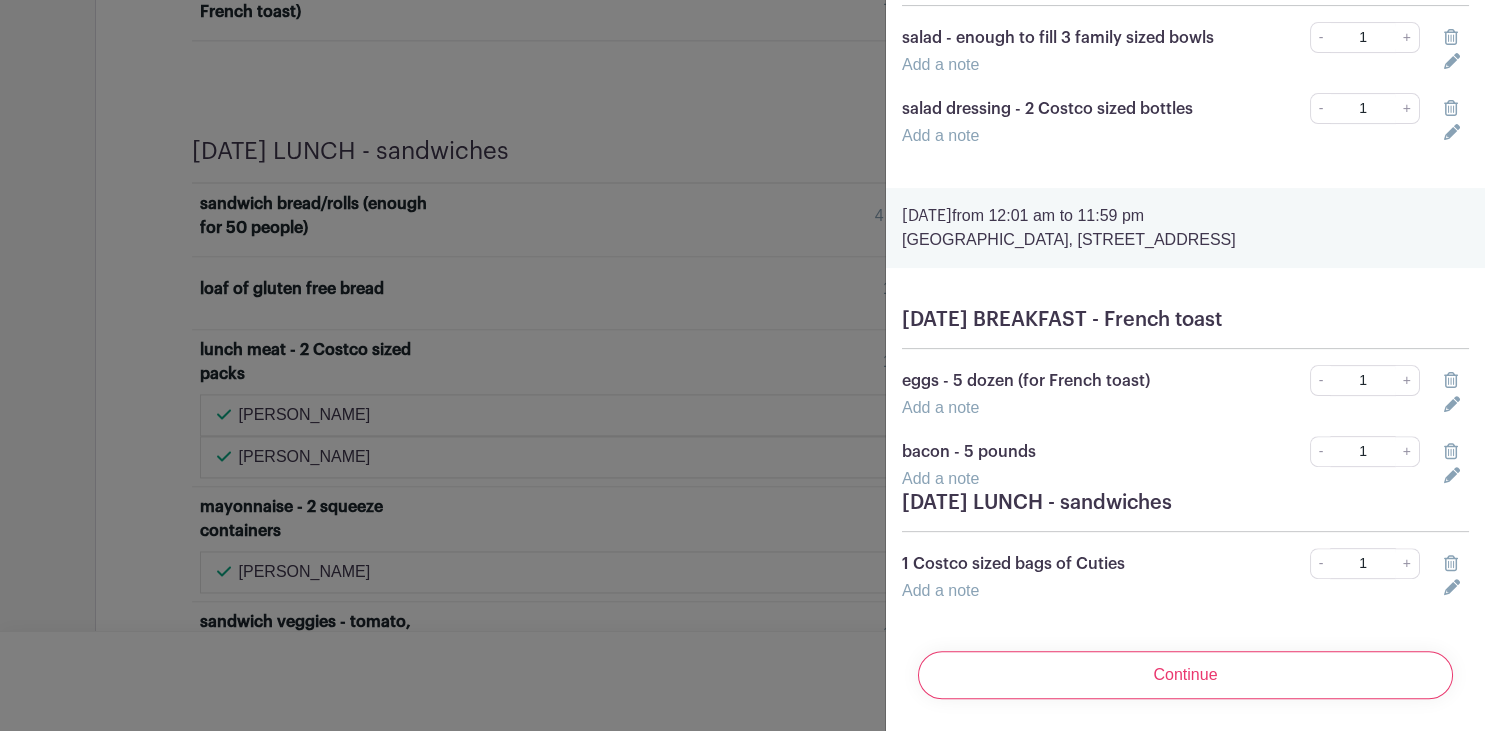 scroll, scrollTop: 515, scrollLeft: 0, axis: vertical 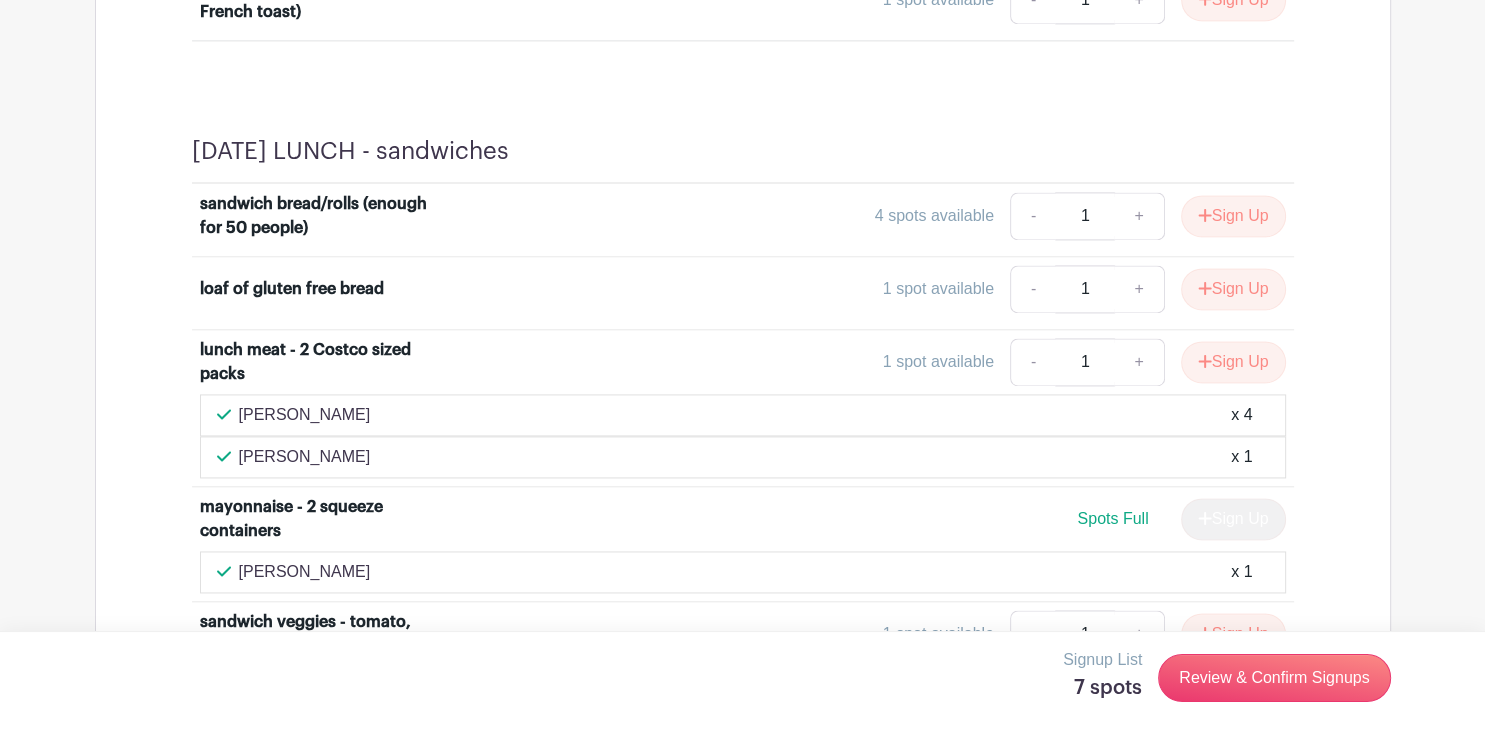 click at bounding box center (742, 365) 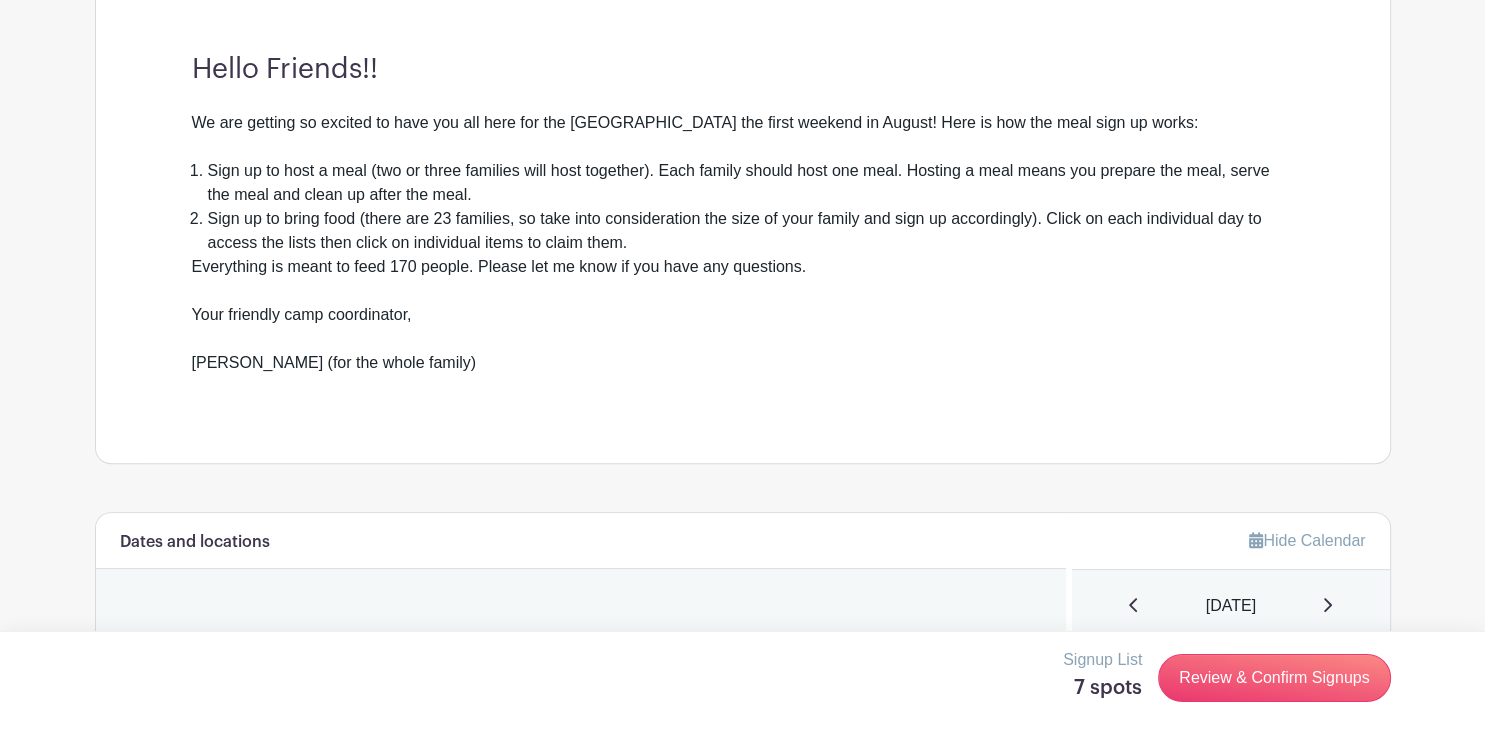 scroll, scrollTop: 0, scrollLeft: 0, axis: both 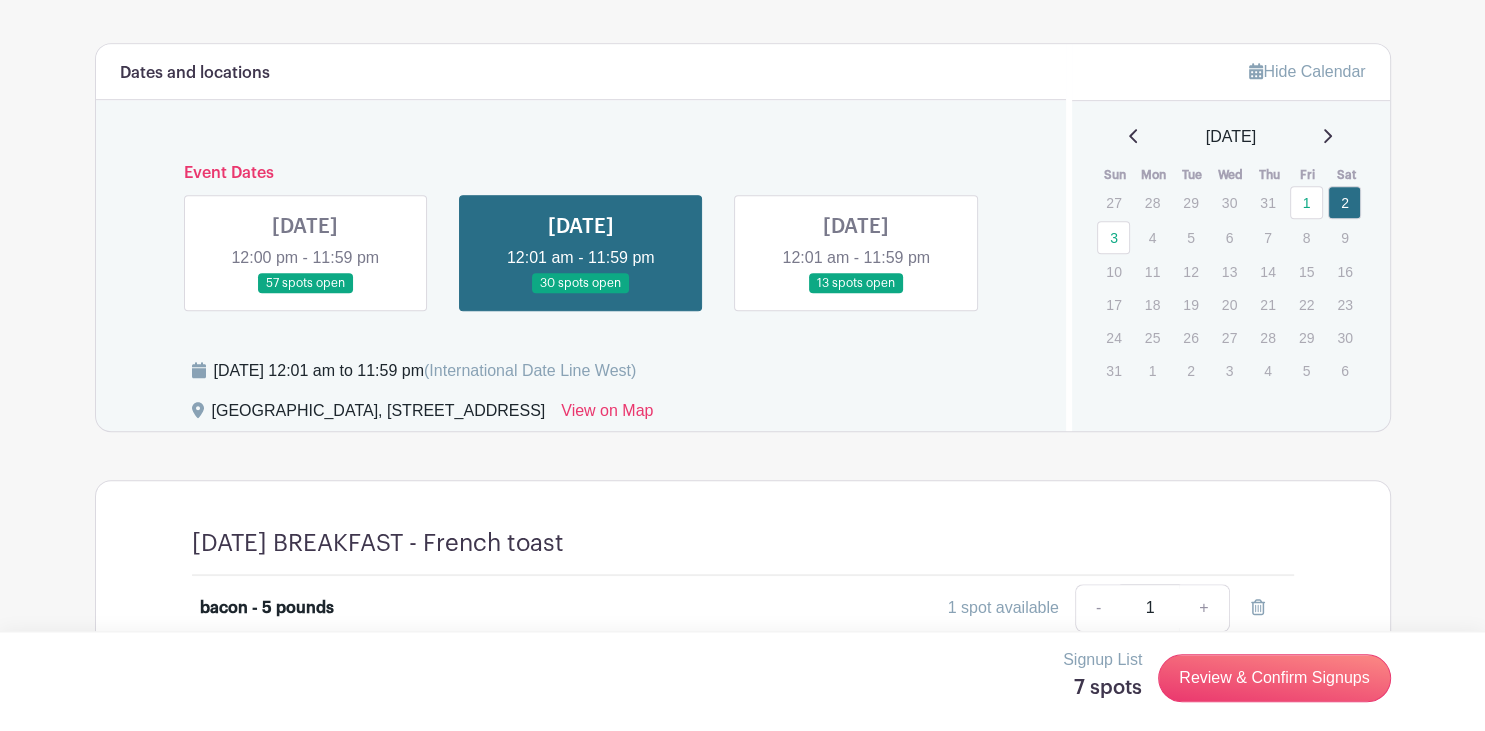 click at bounding box center [305, 294] 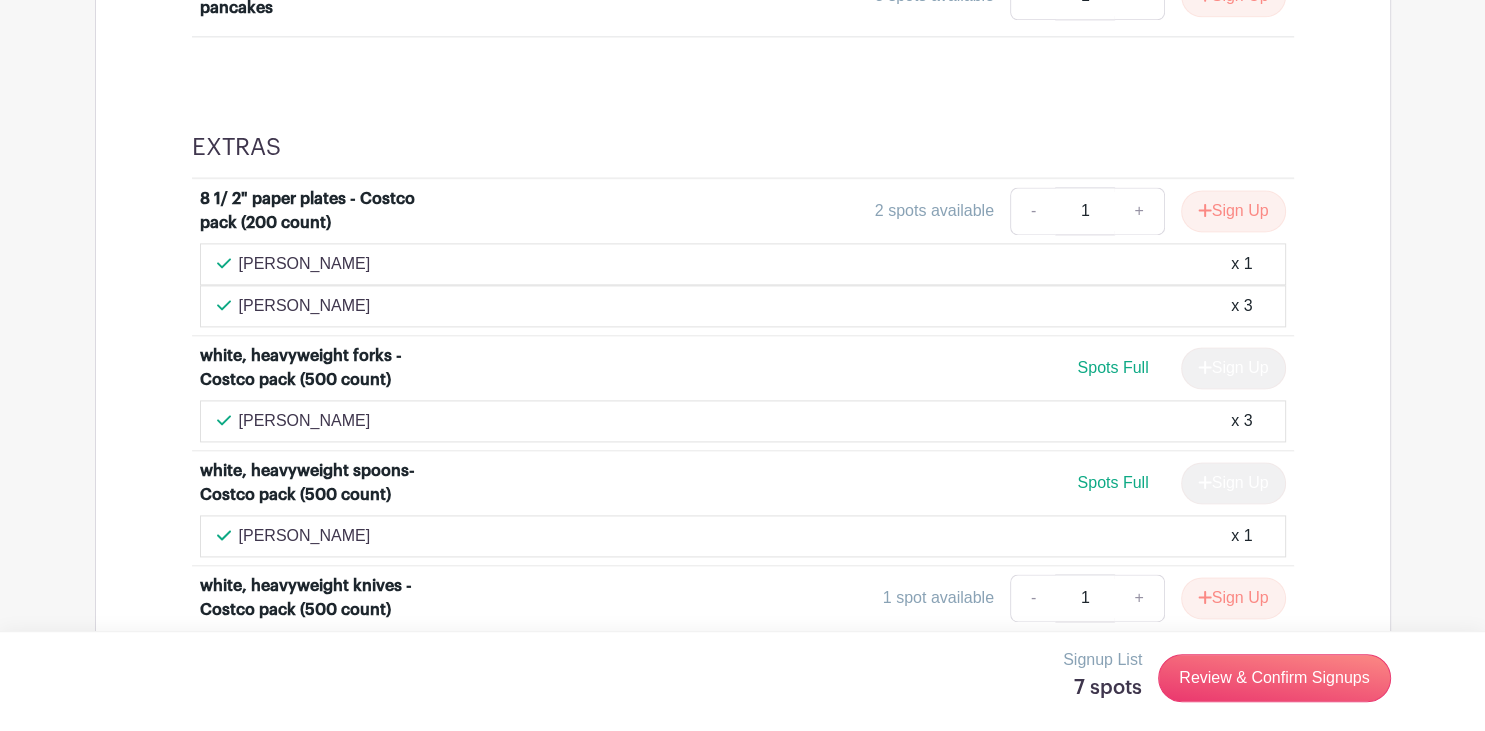 scroll, scrollTop: 2594, scrollLeft: 0, axis: vertical 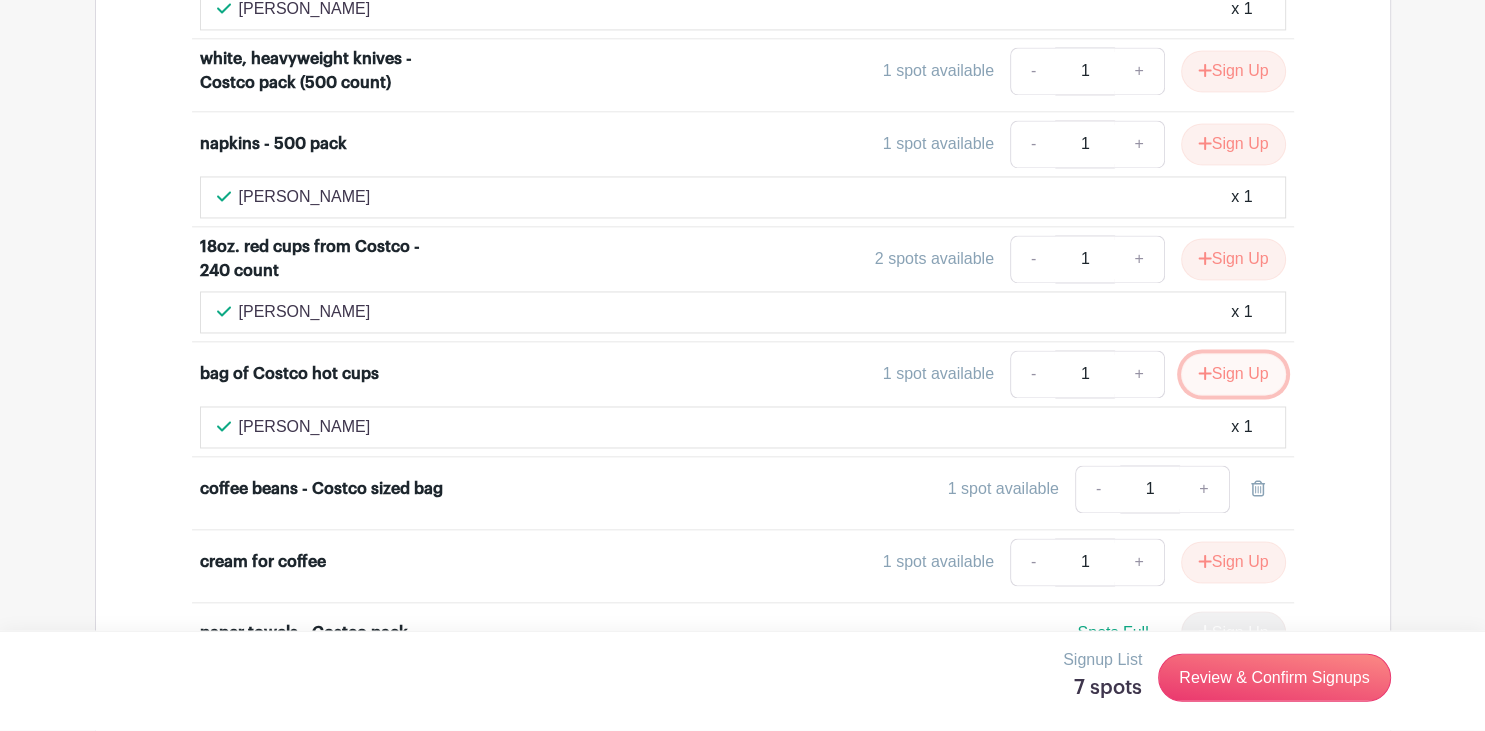 click on "Sign Up" at bounding box center (1233, 375) 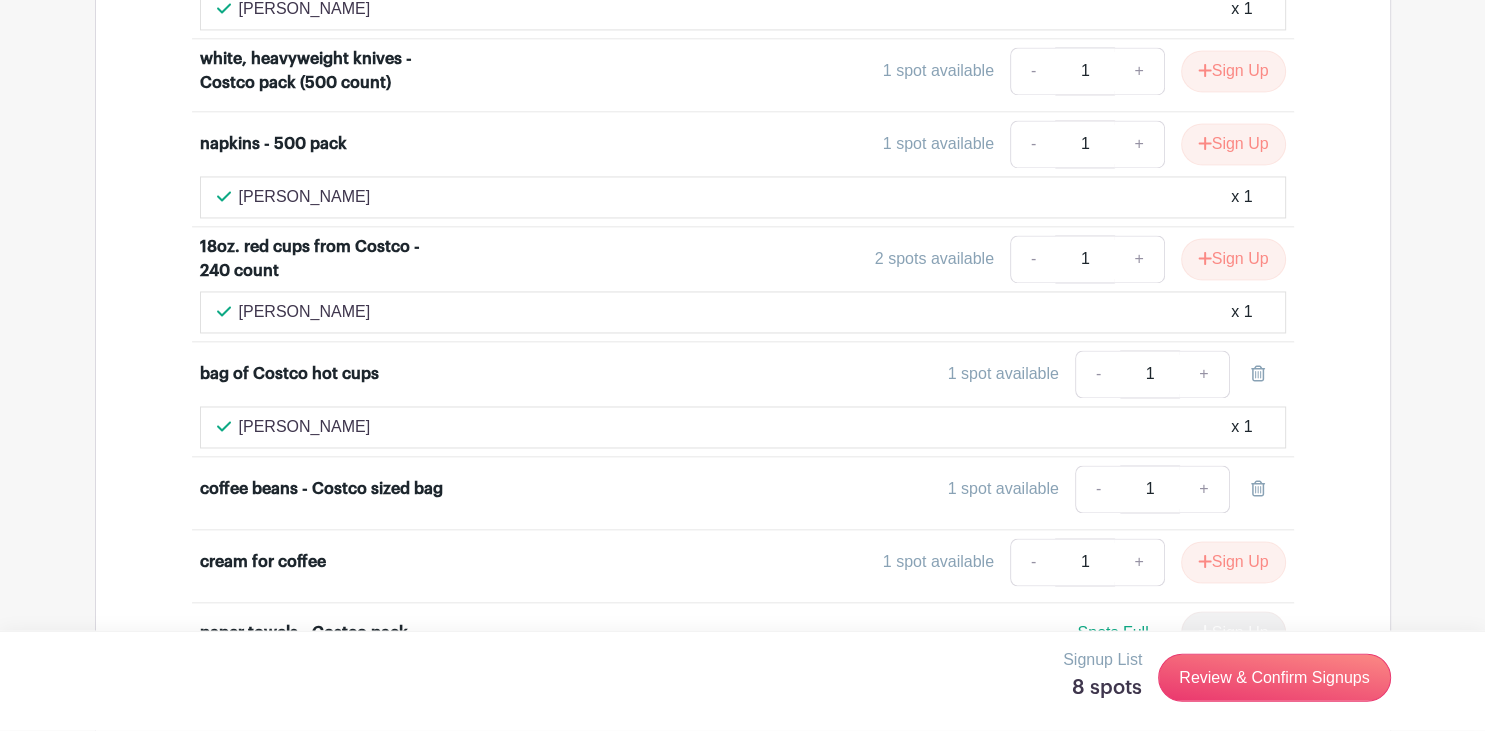 scroll, scrollTop: 515, scrollLeft: 0, axis: vertical 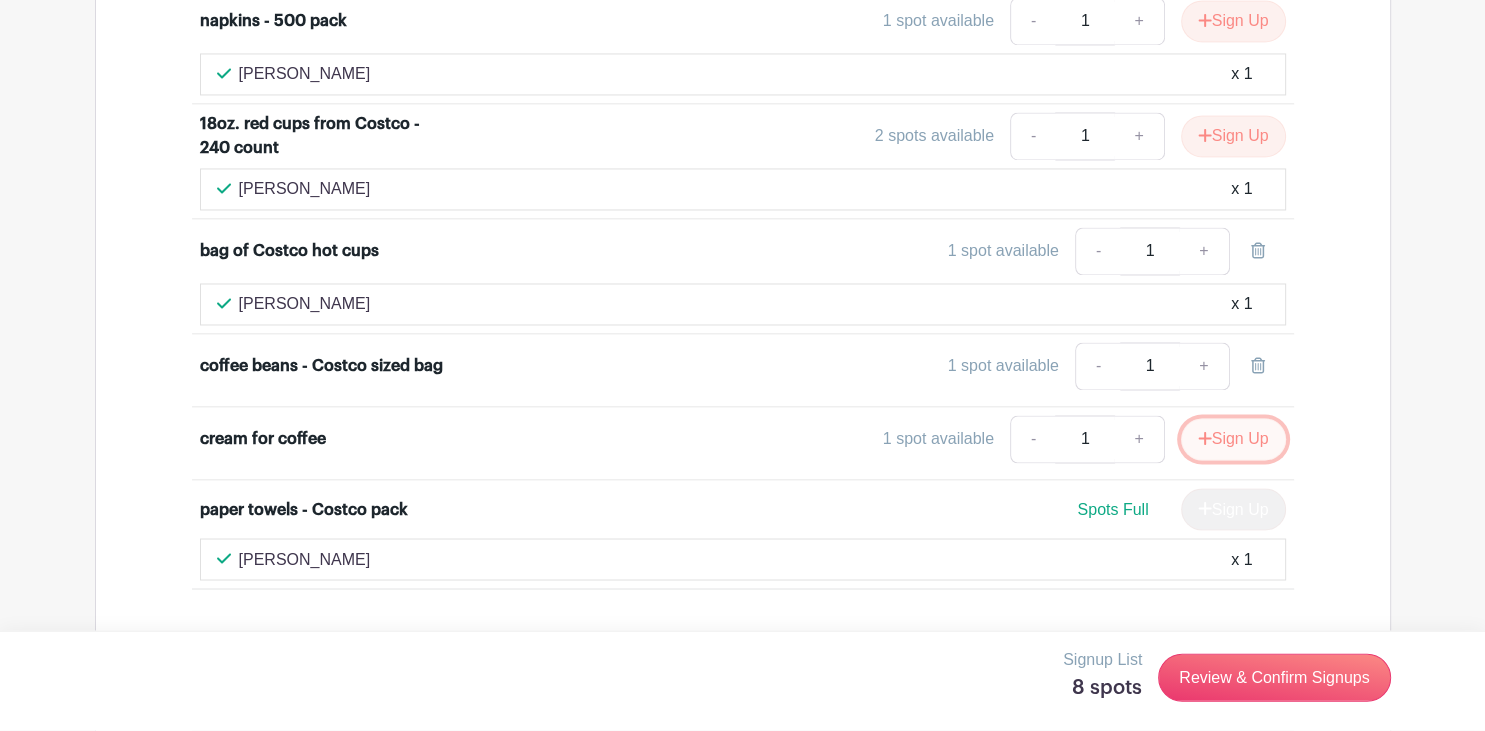 click on "Sign Up" at bounding box center (1233, 440) 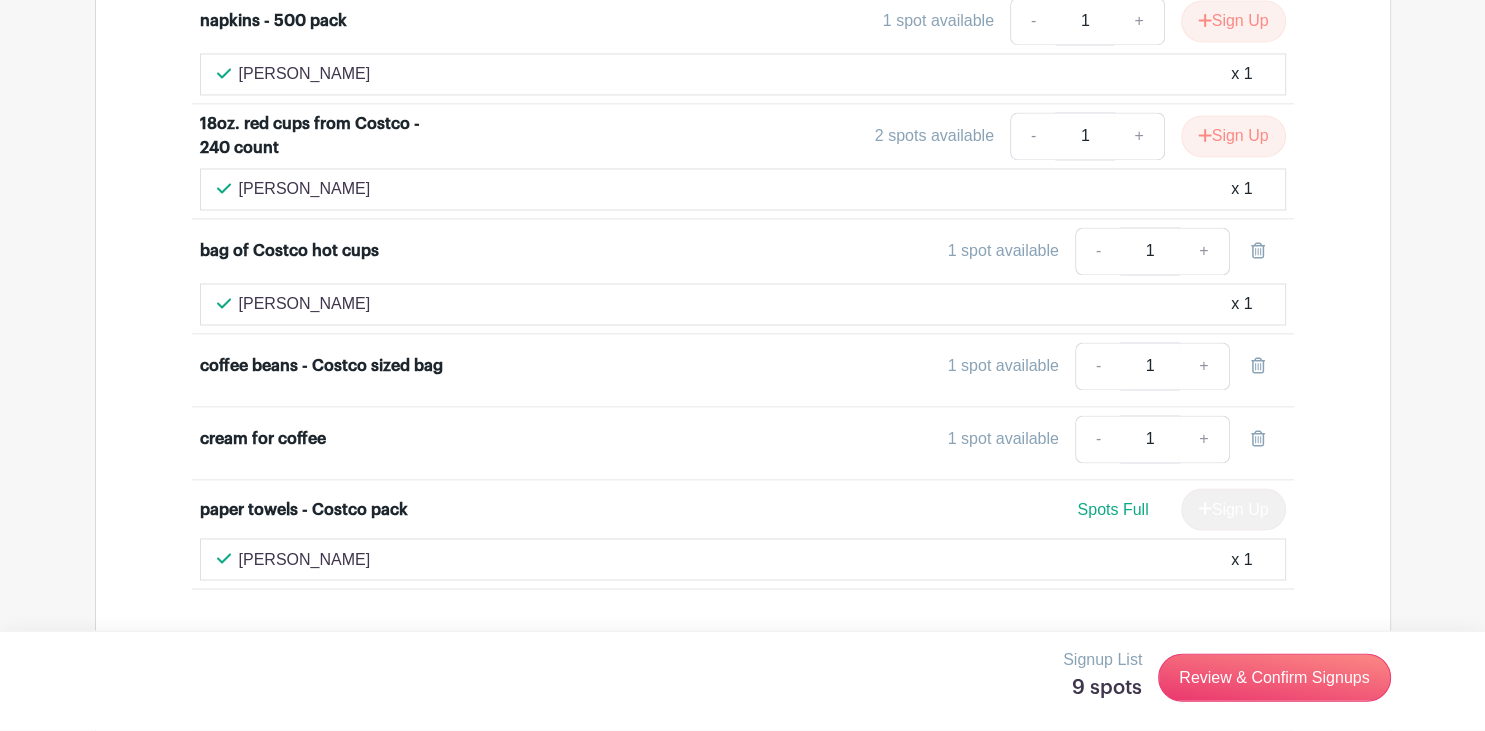 scroll, scrollTop: 515, scrollLeft: 0, axis: vertical 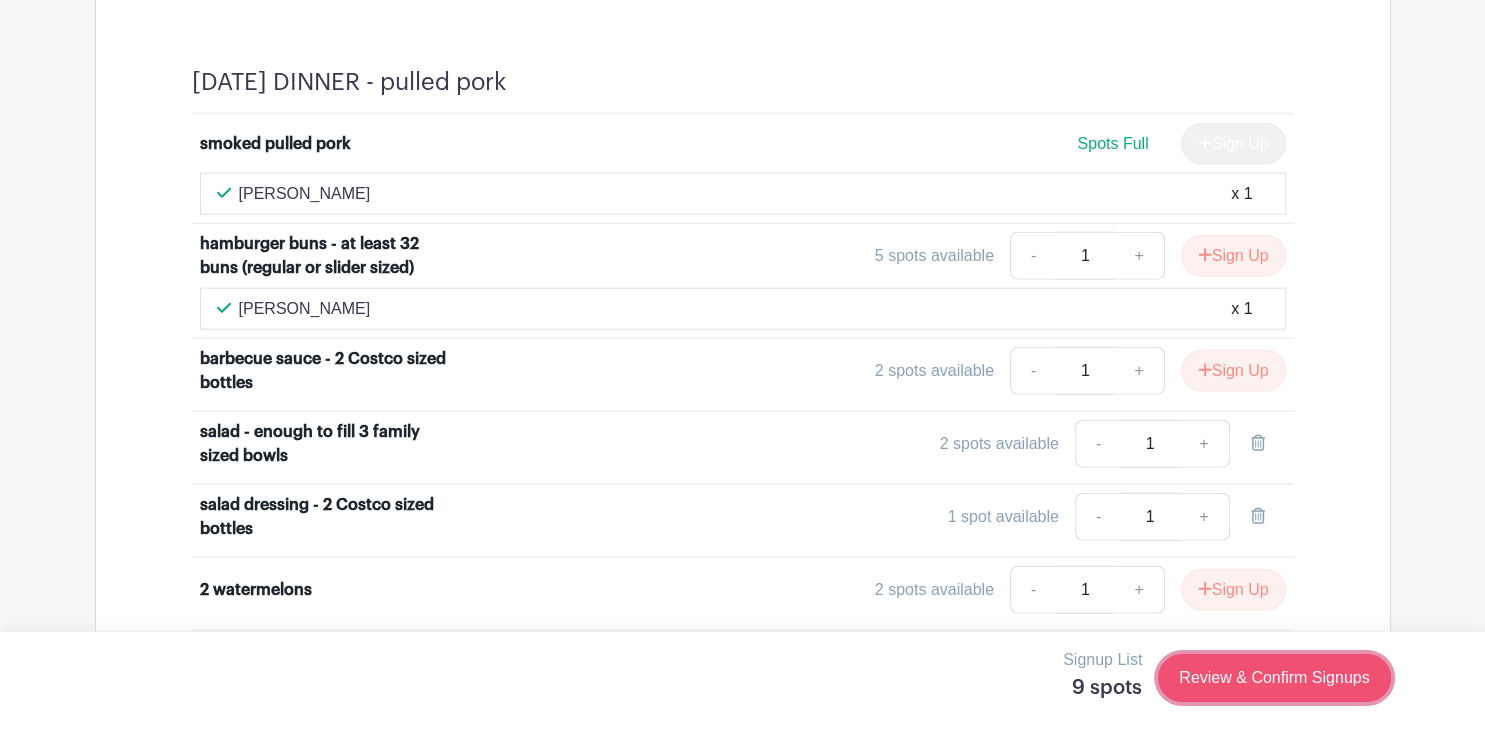 click on "Review & Confirm Signups" at bounding box center (1274, 678) 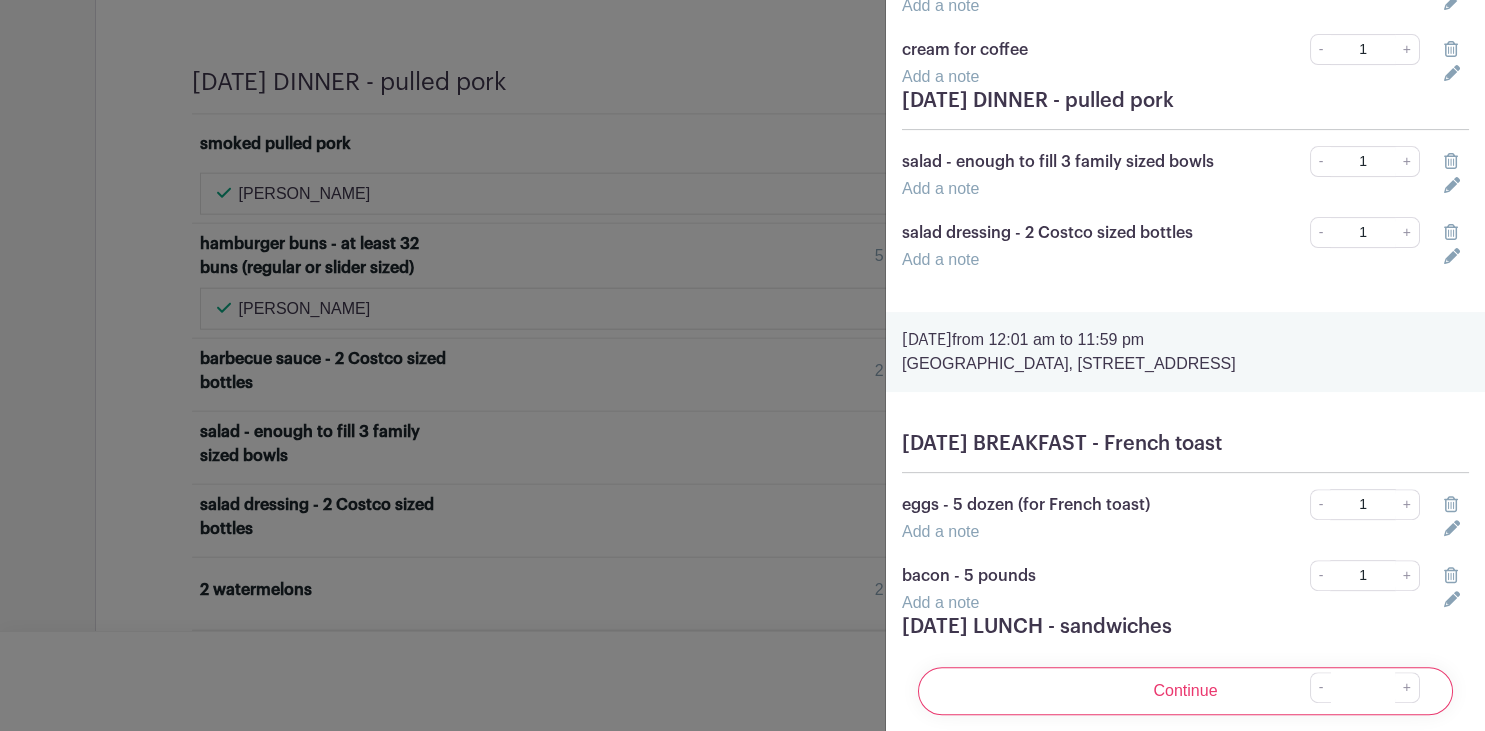 scroll, scrollTop: 515, scrollLeft: 0, axis: vertical 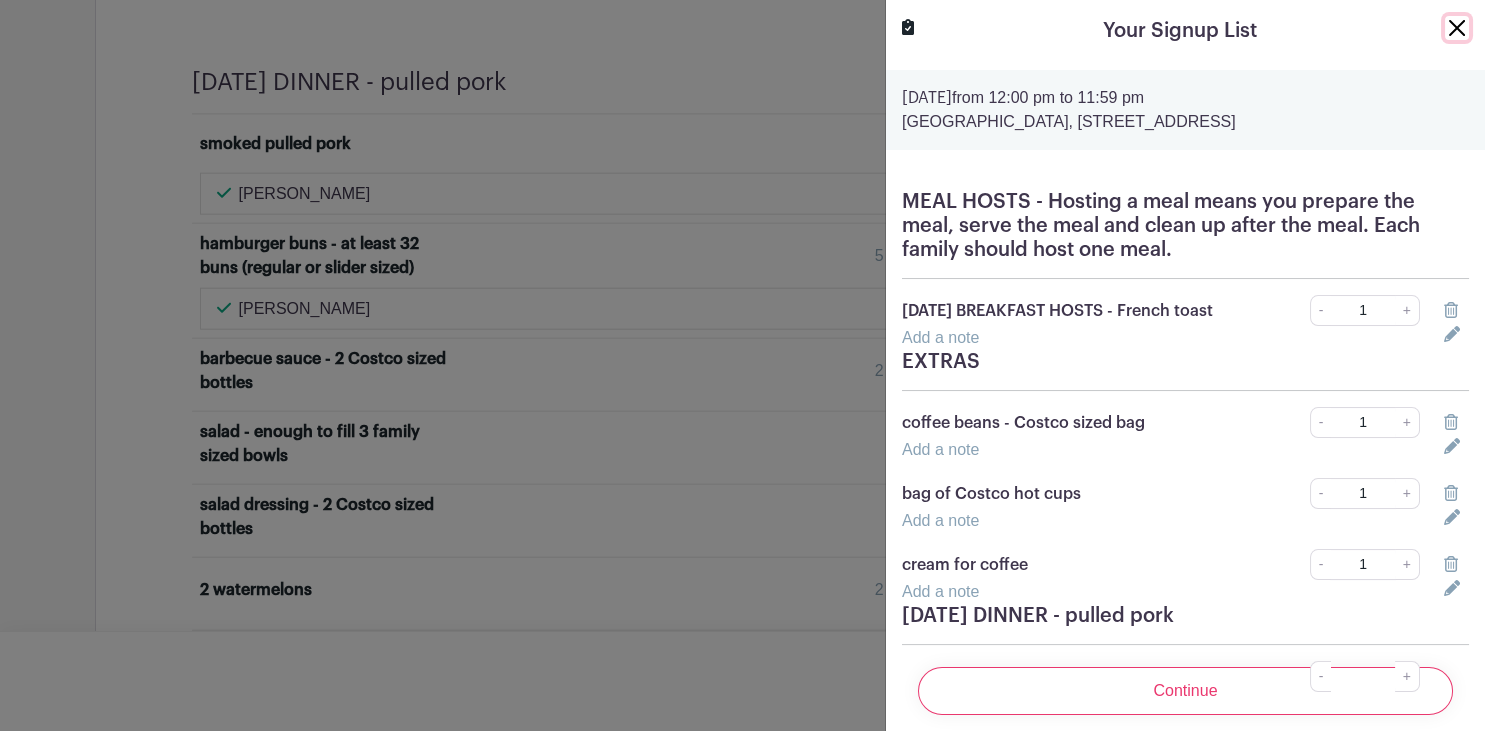 click at bounding box center (1457, 28) 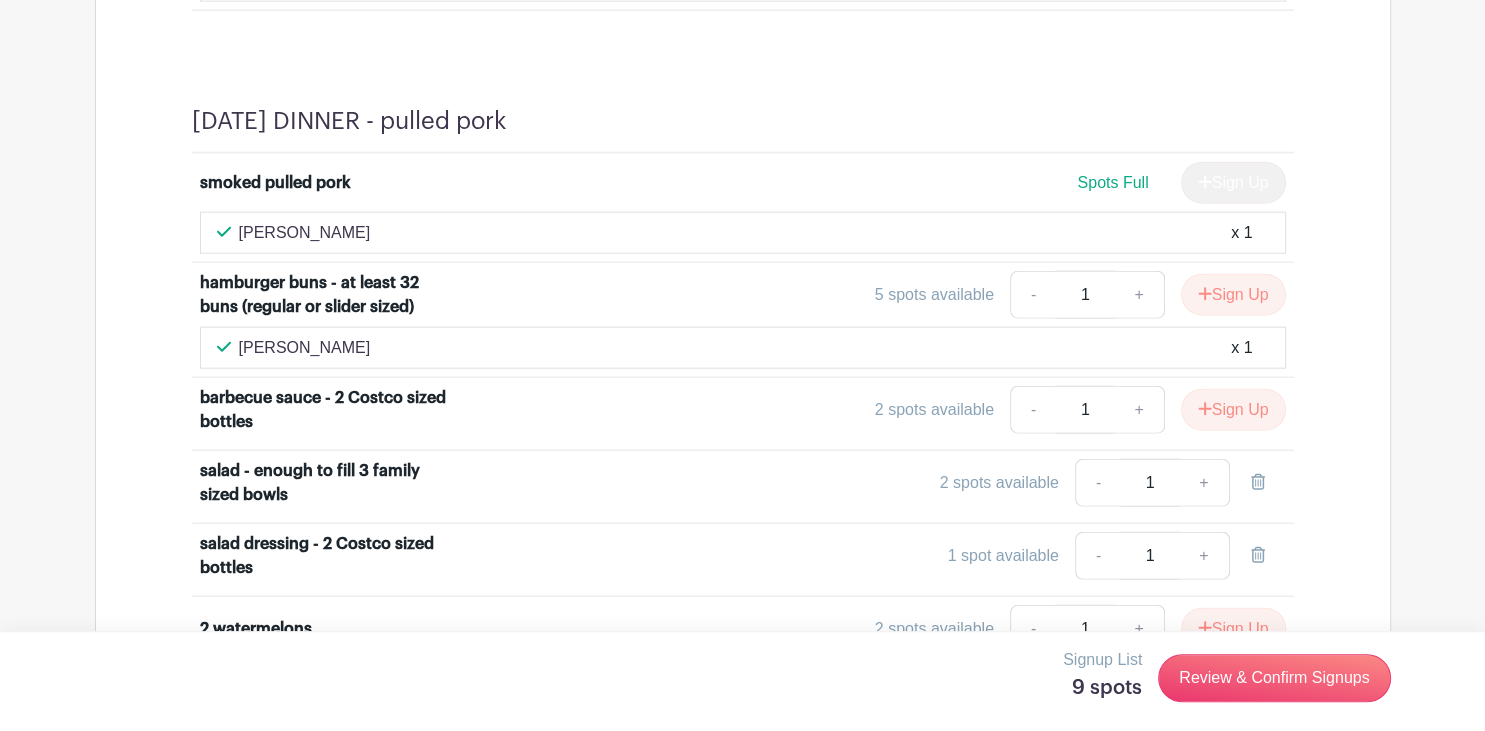 scroll, scrollTop: 4959, scrollLeft: 0, axis: vertical 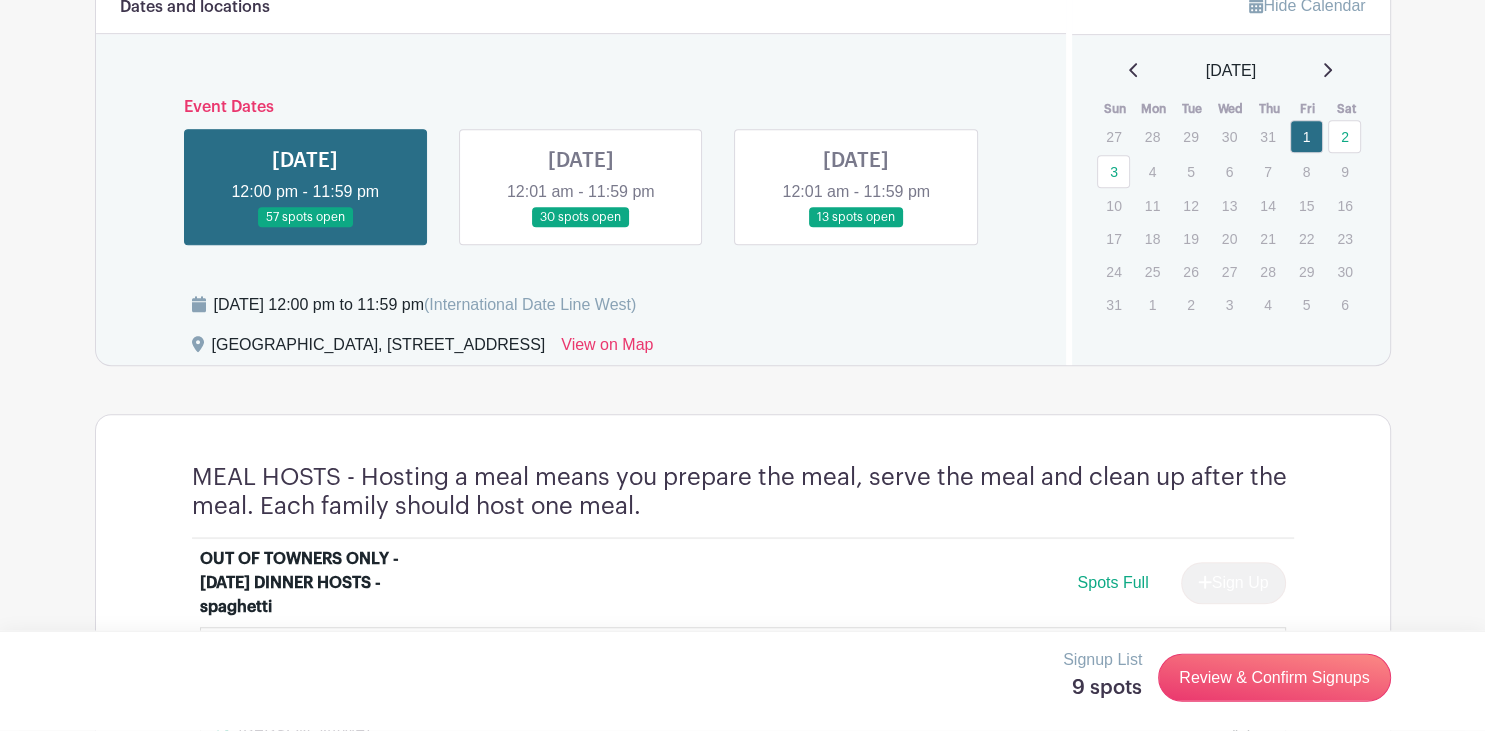 click at bounding box center (581, 228) 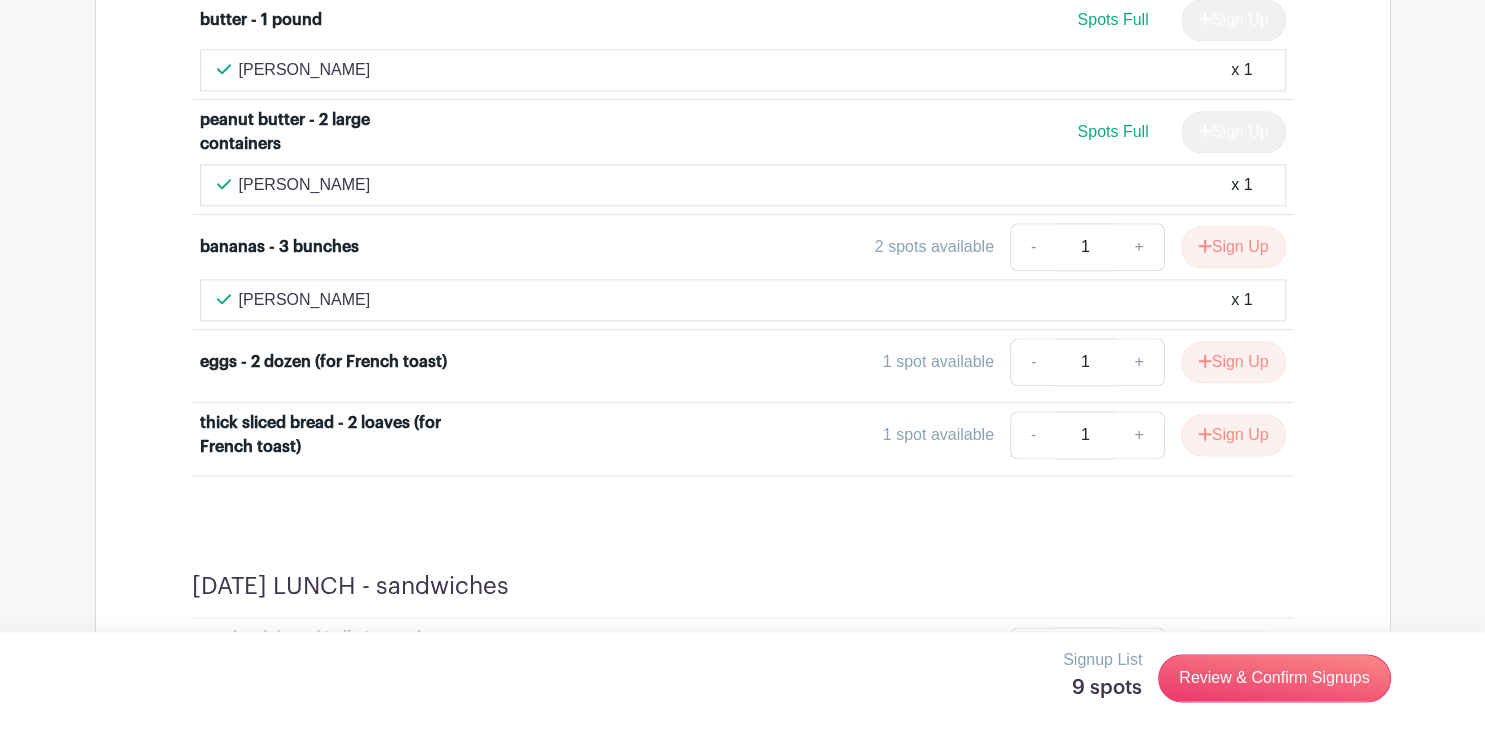 scroll, scrollTop: 2357, scrollLeft: 0, axis: vertical 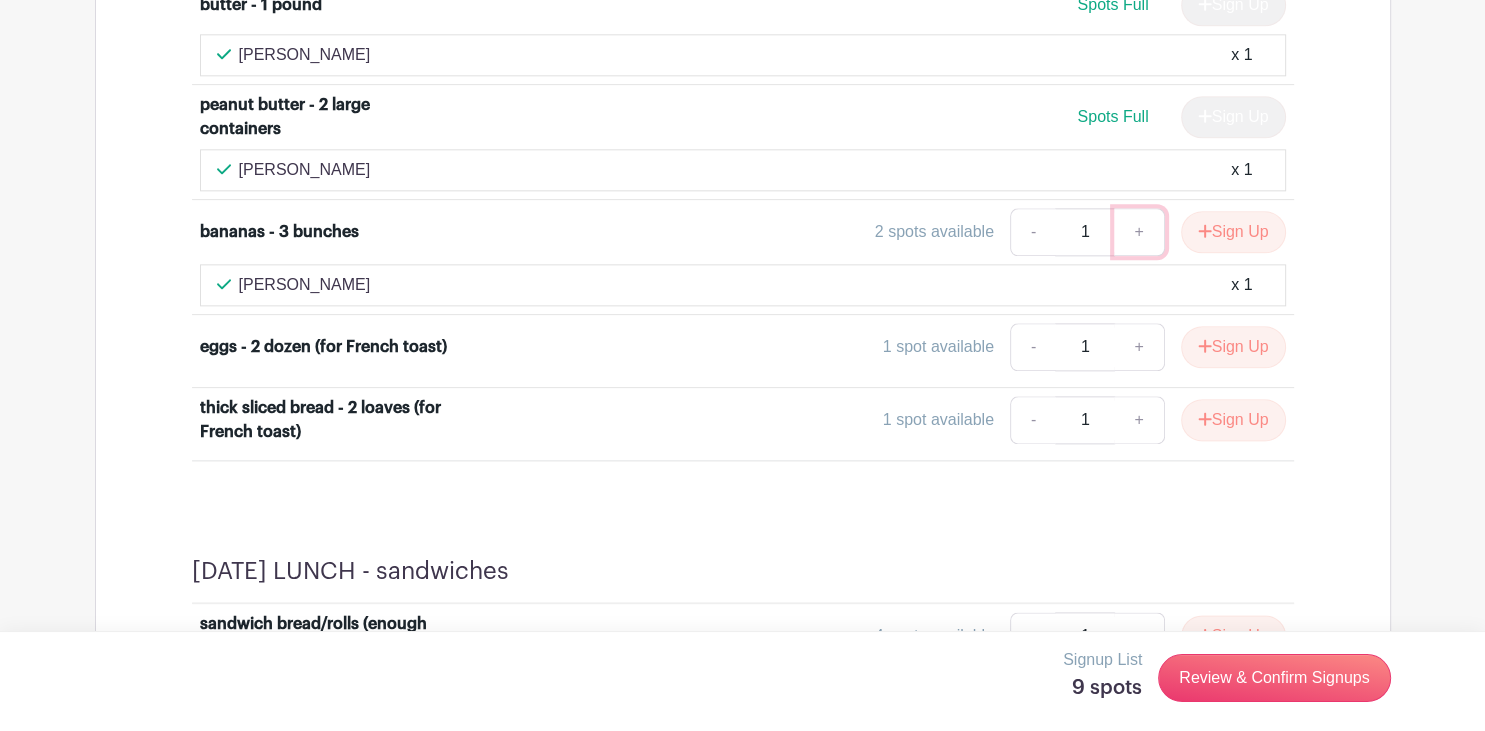 click on "+" at bounding box center (1139, 232) 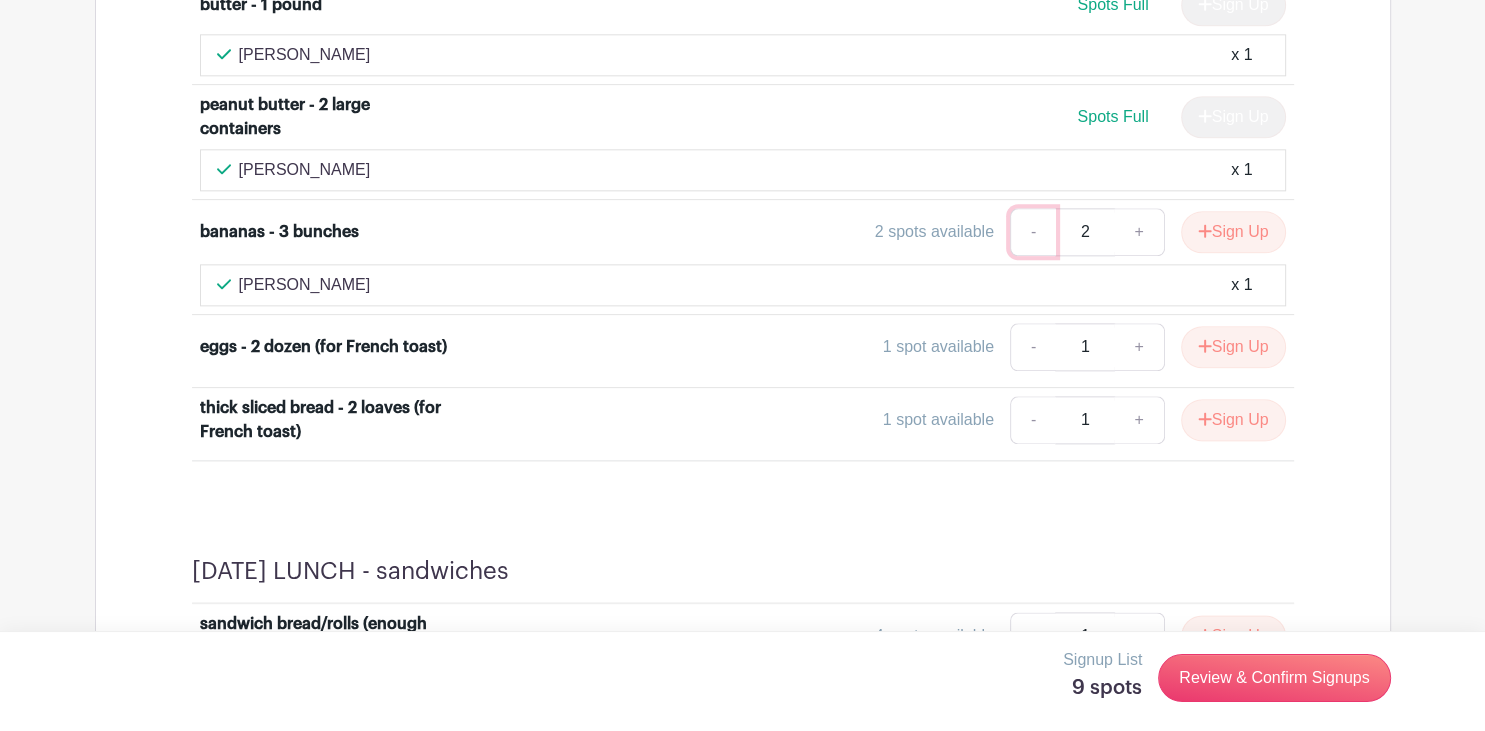 click on "-" at bounding box center [1033, 232] 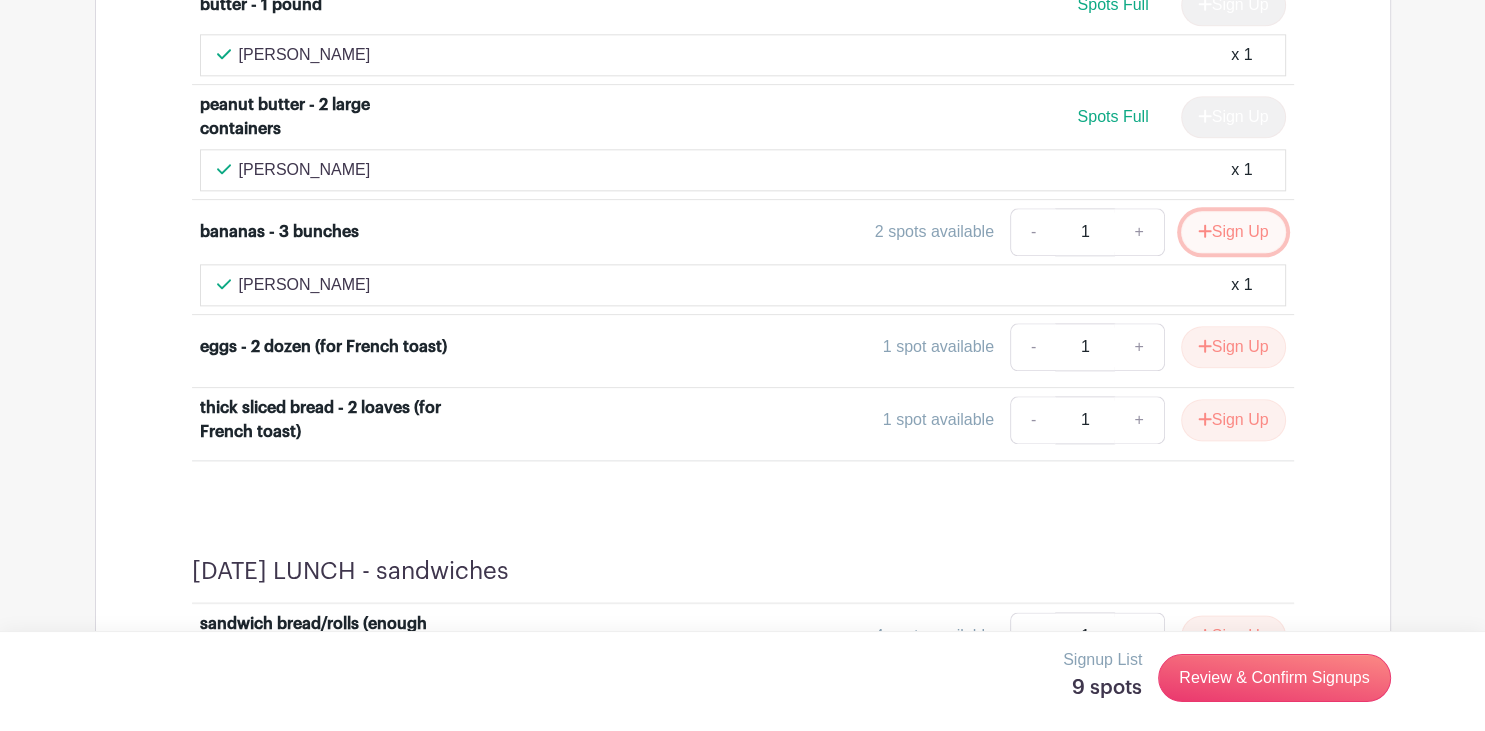 click on "Sign Up" at bounding box center [1233, 232] 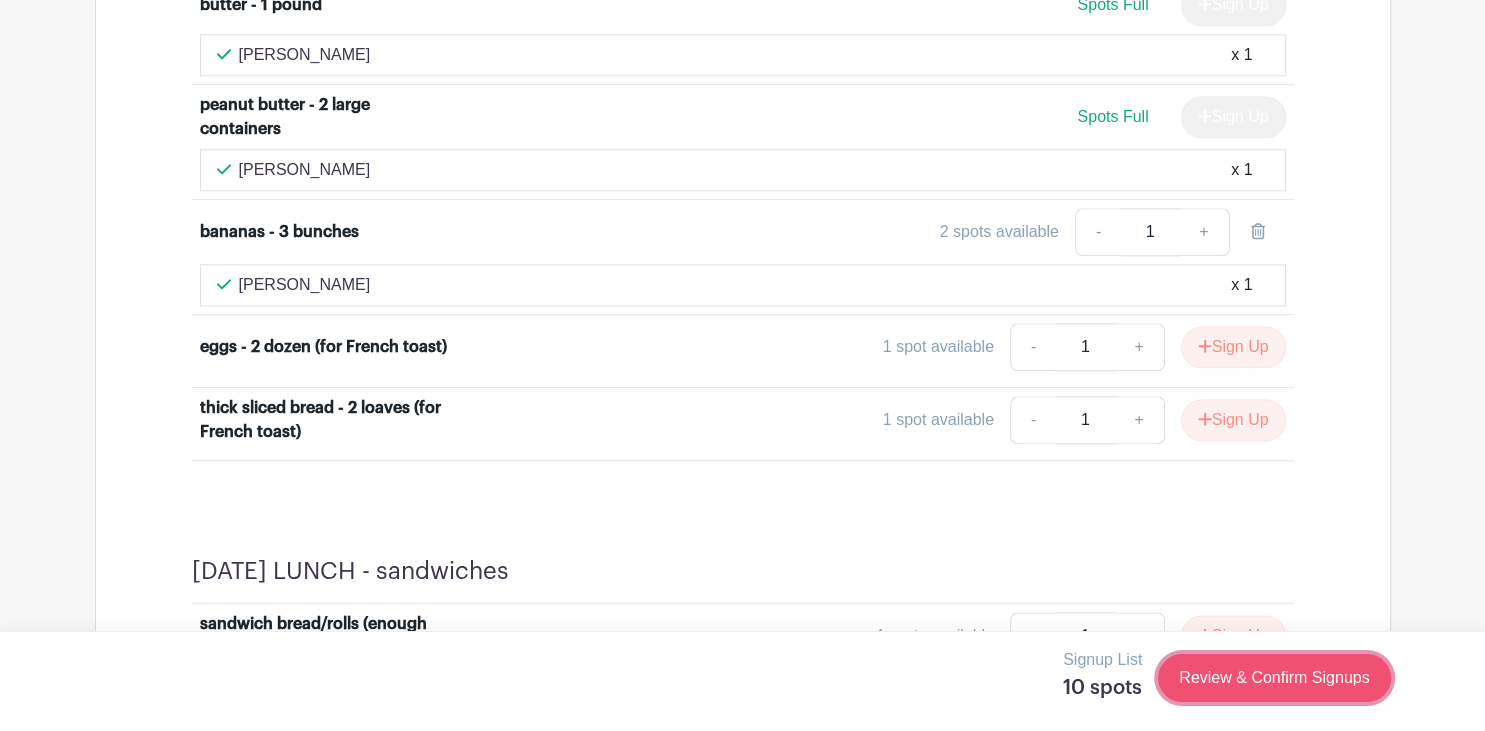 click on "Review & Confirm Signups" at bounding box center (1274, 678) 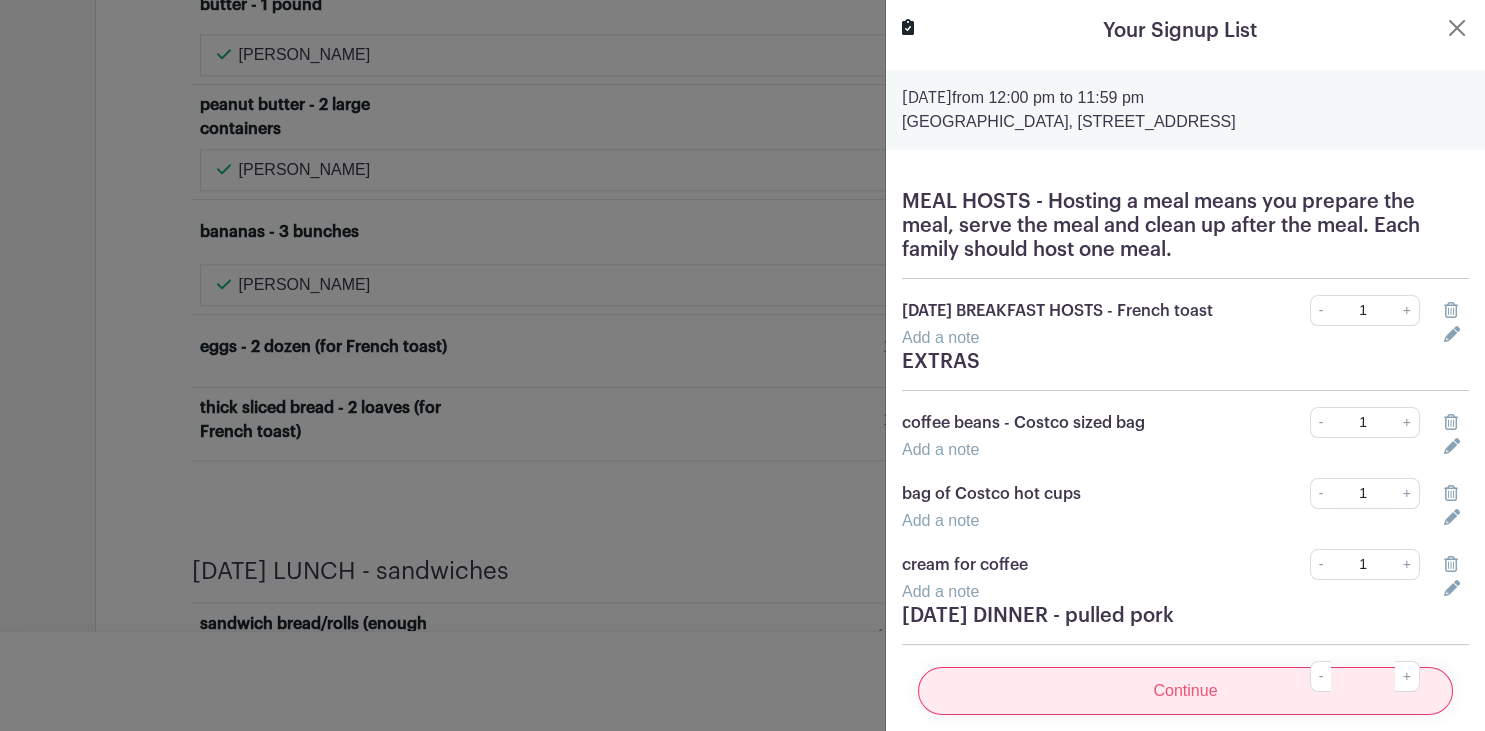 click on "Continue" at bounding box center [1185, 691] 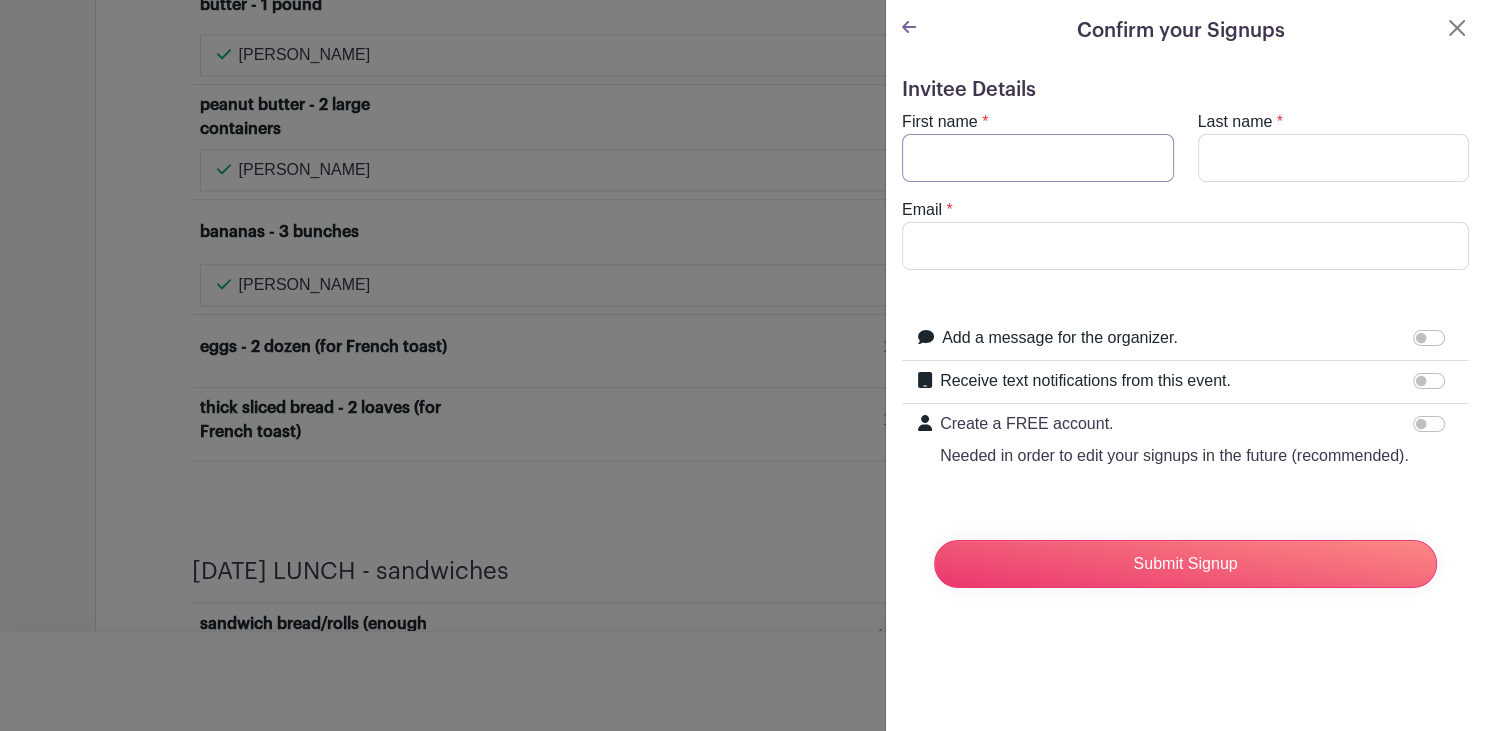 click on "First name" at bounding box center (1038, 158) 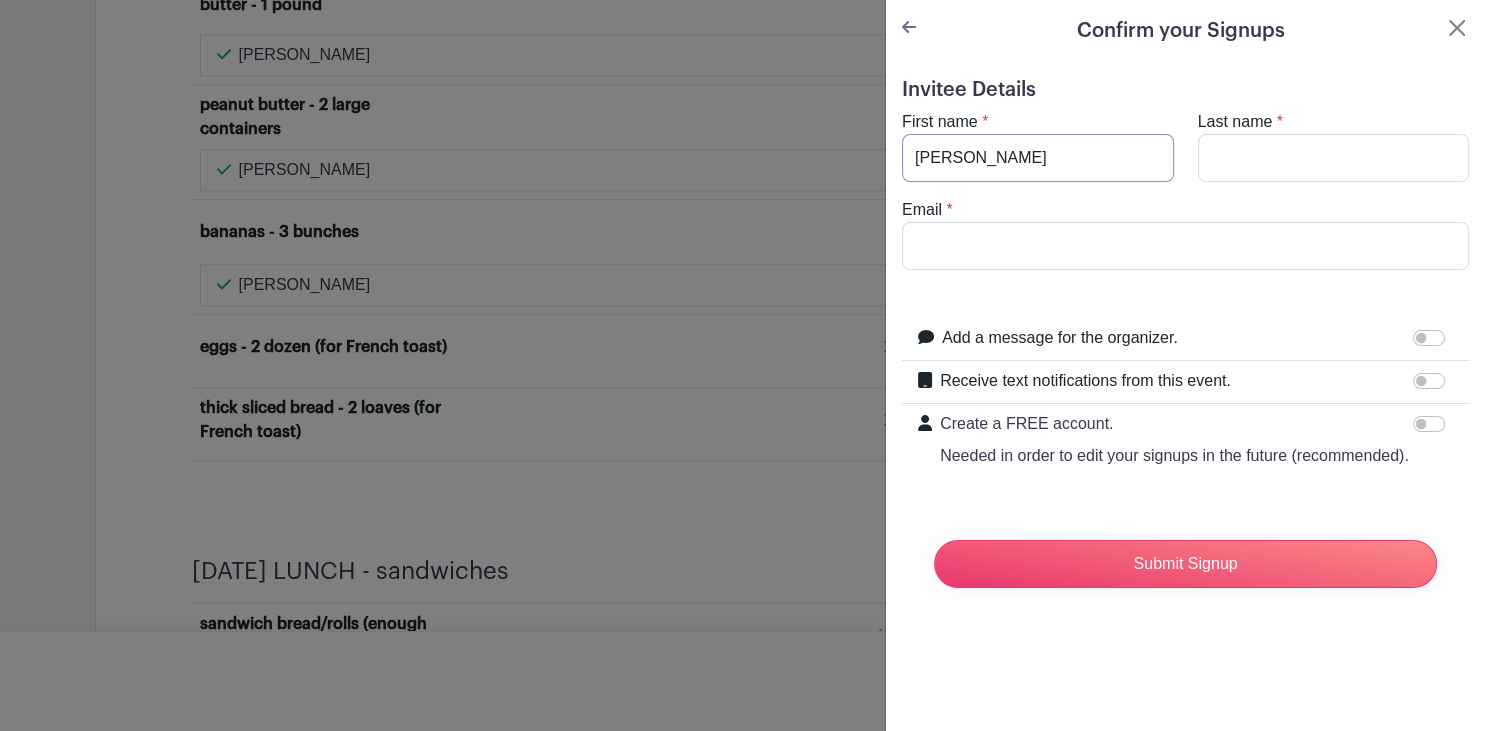 type on "[PERSON_NAME]" 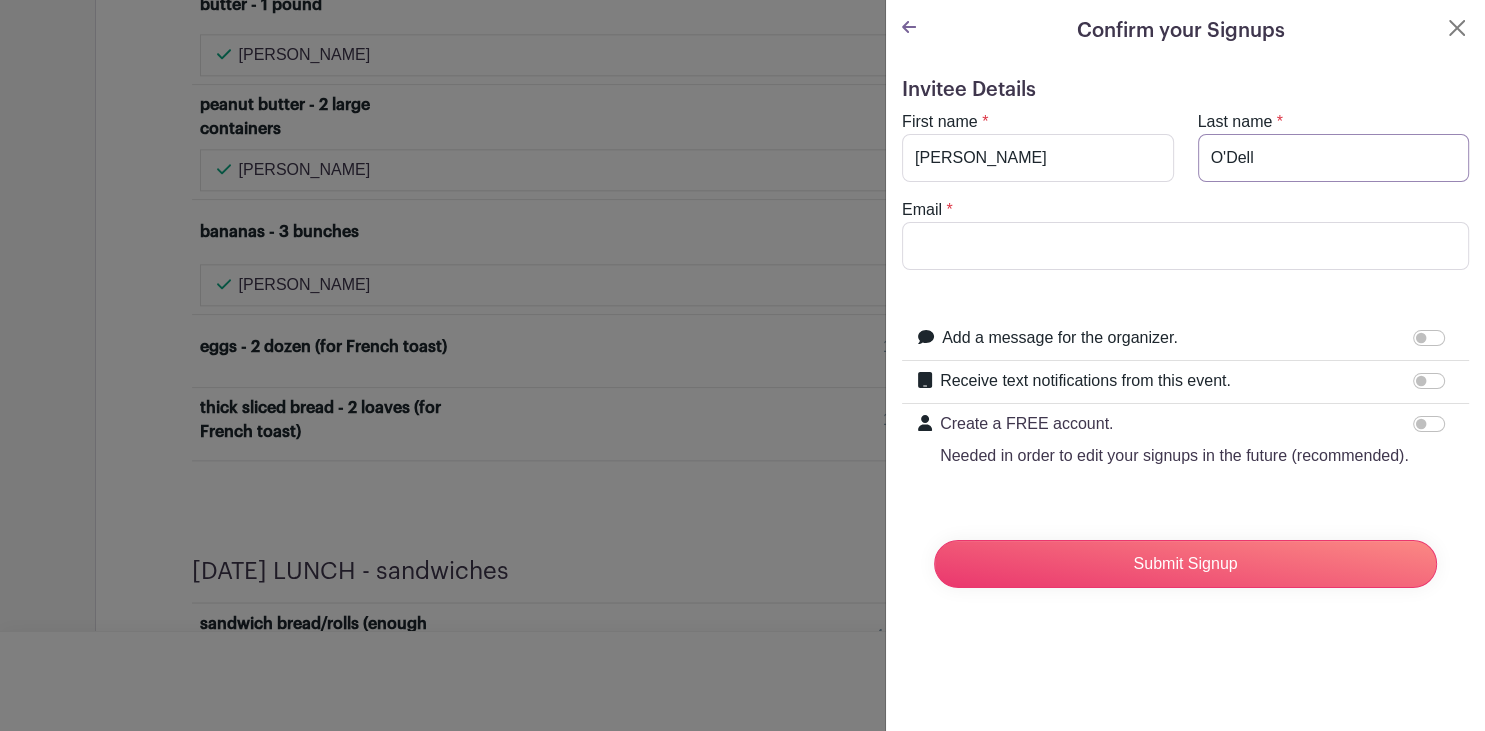 type on "O'Dell" 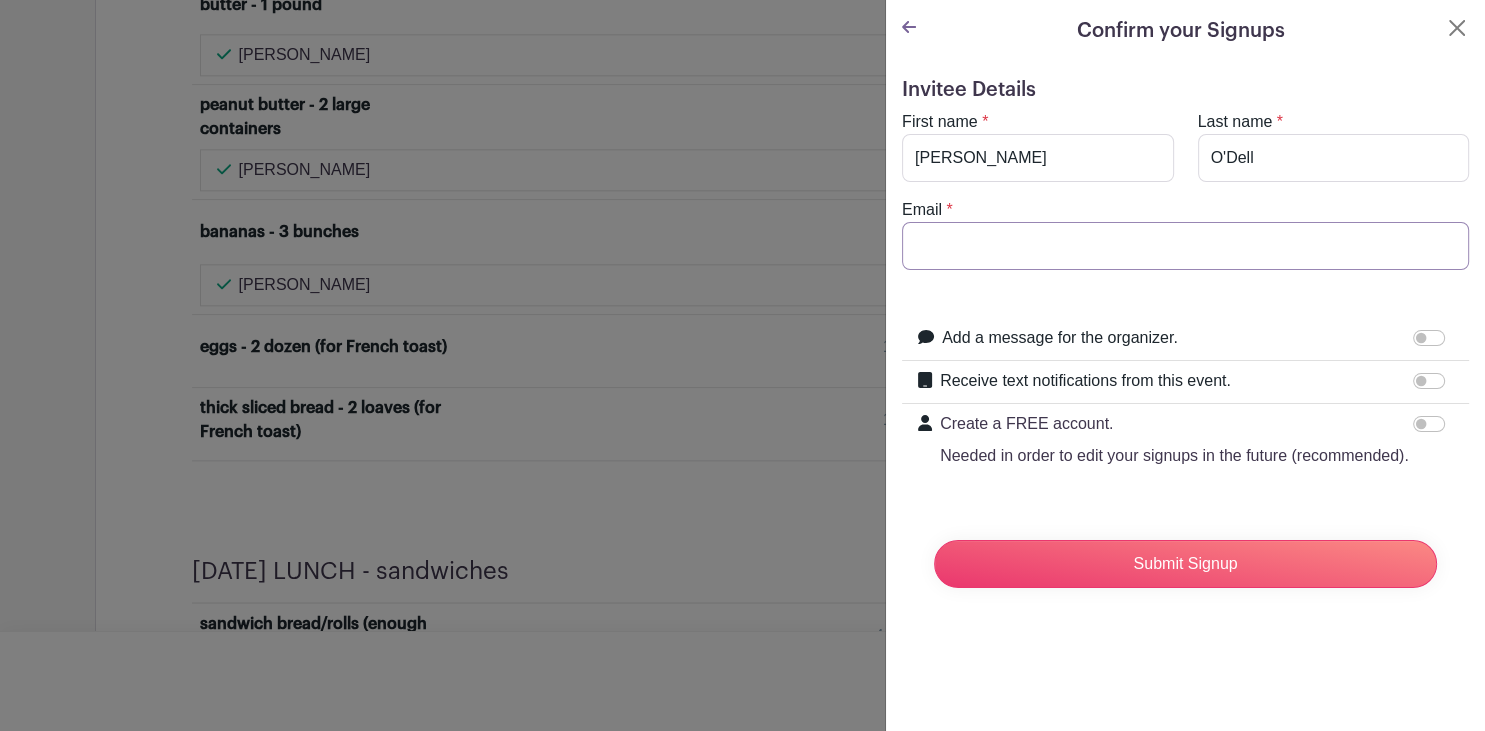 click on "Email" at bounding box center (1185, 246) 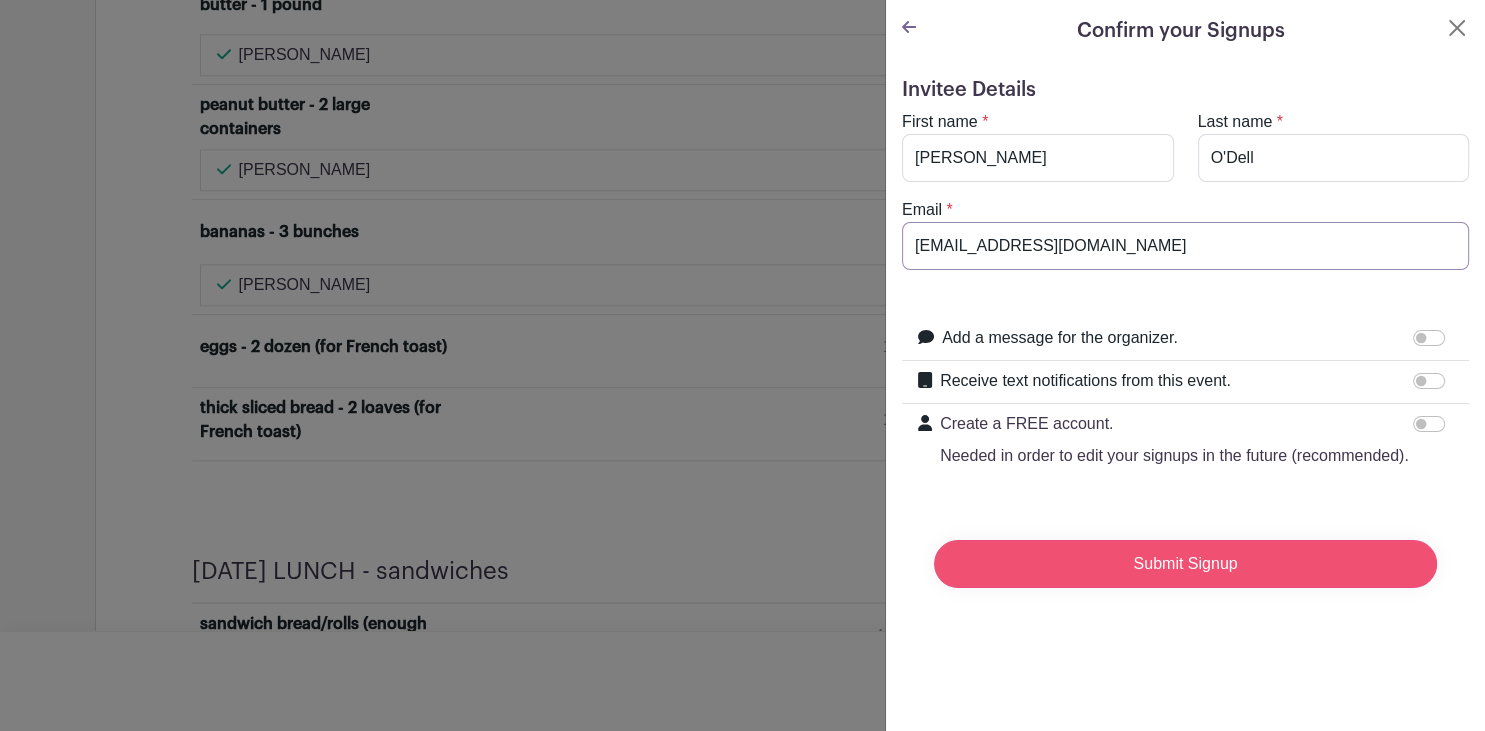 type on "[EMAIL_ADDRESS][DOMAIN_NAME]" 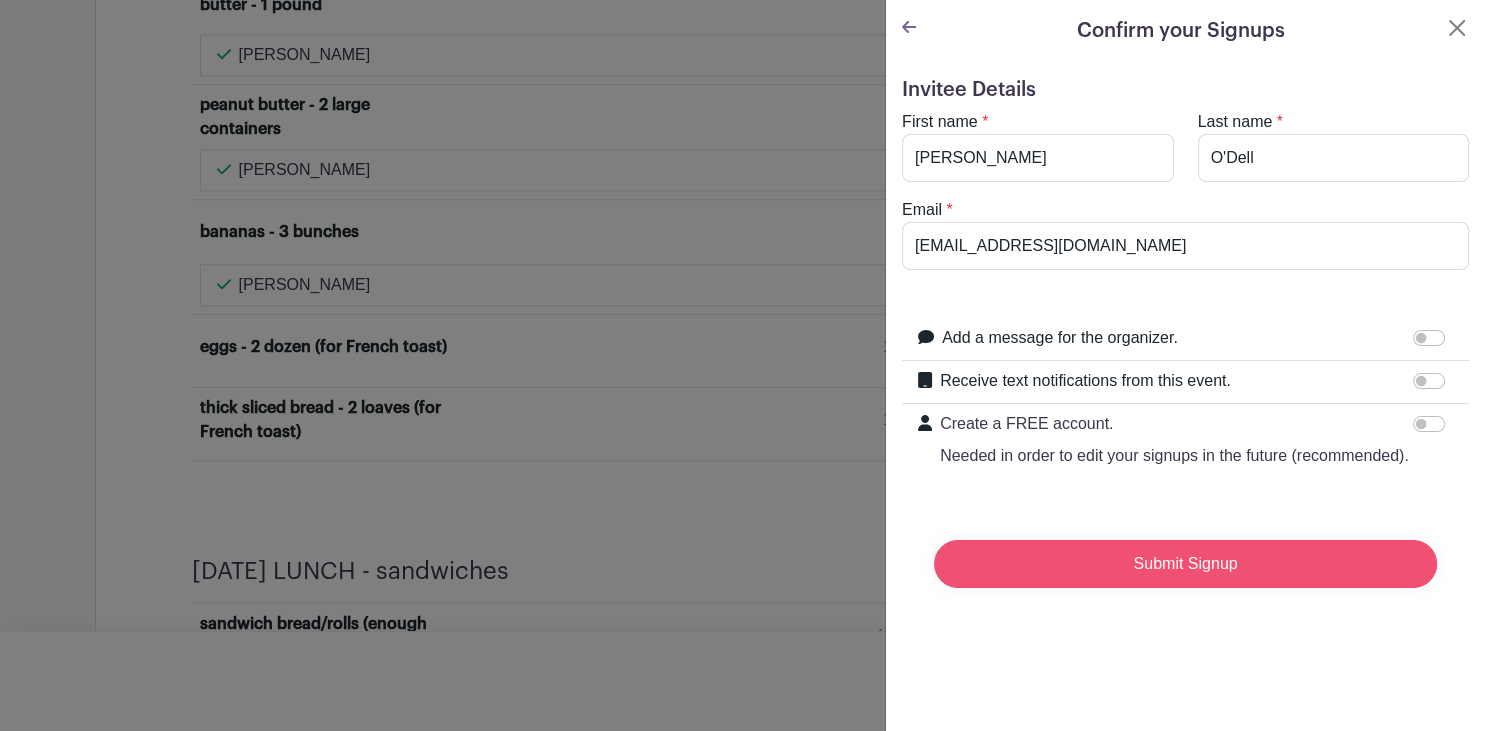 click on "Submit Signup" at bounding box center (1185, 564) 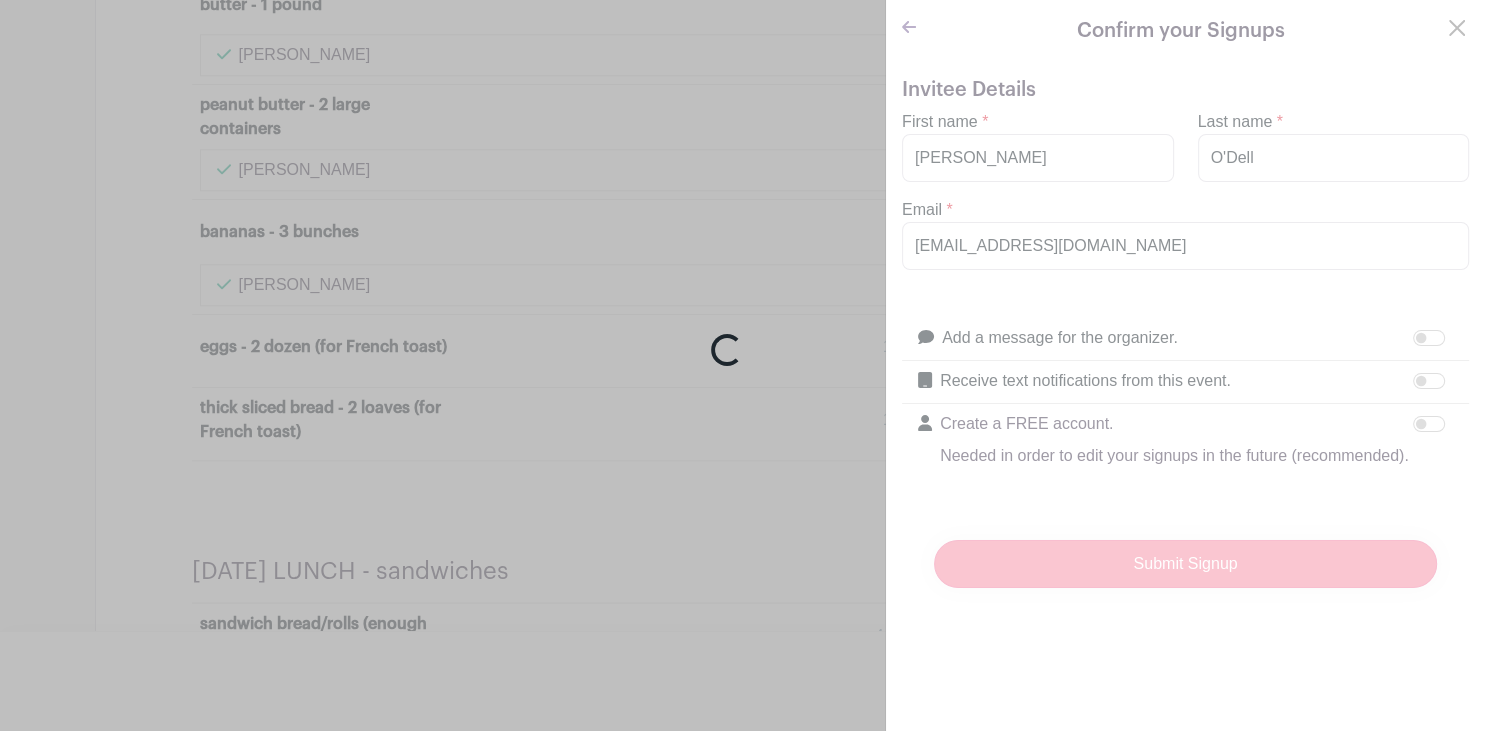 scroll, scrollTop: 2434, scrollLeft: 0, axis: vertical 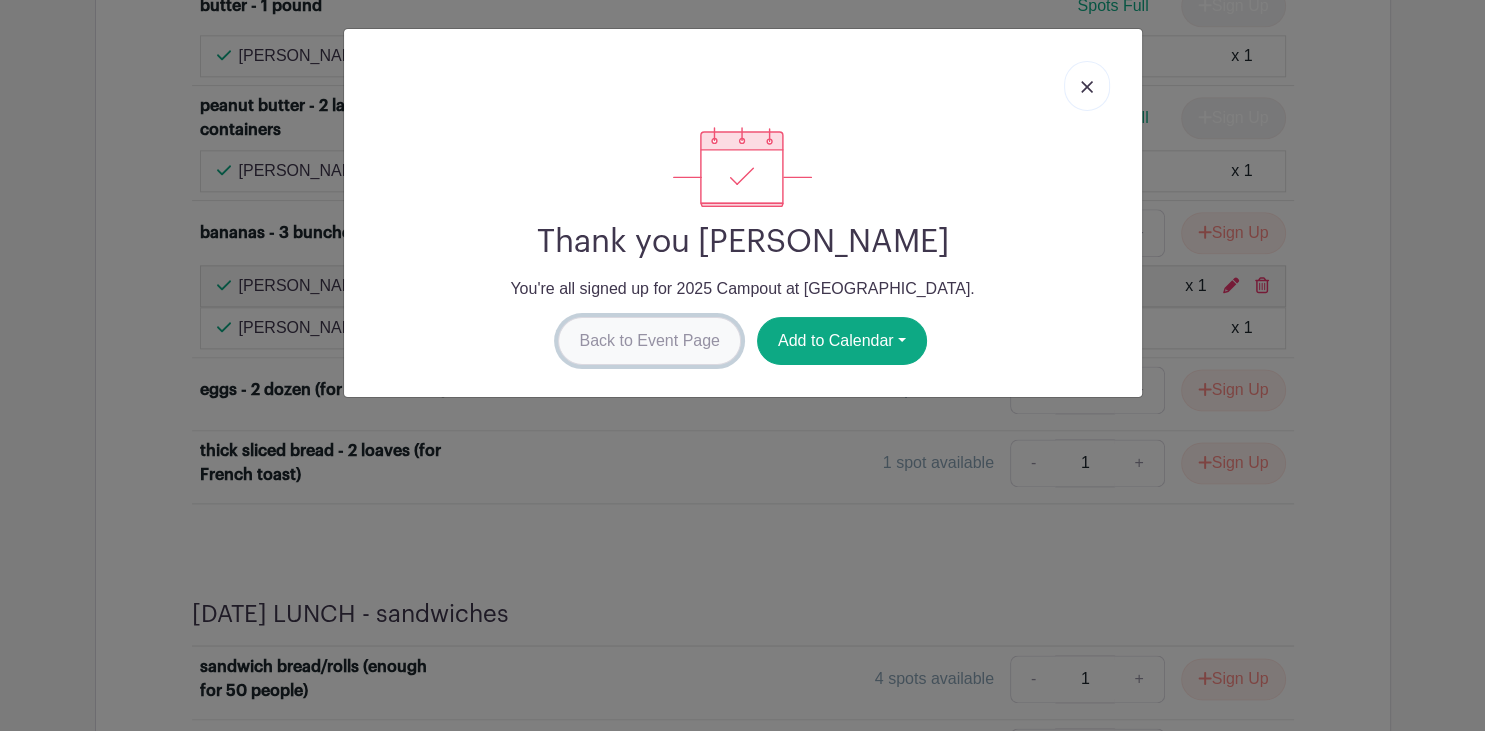 click on "Back to Event Page" at bounding box center [649, 341] 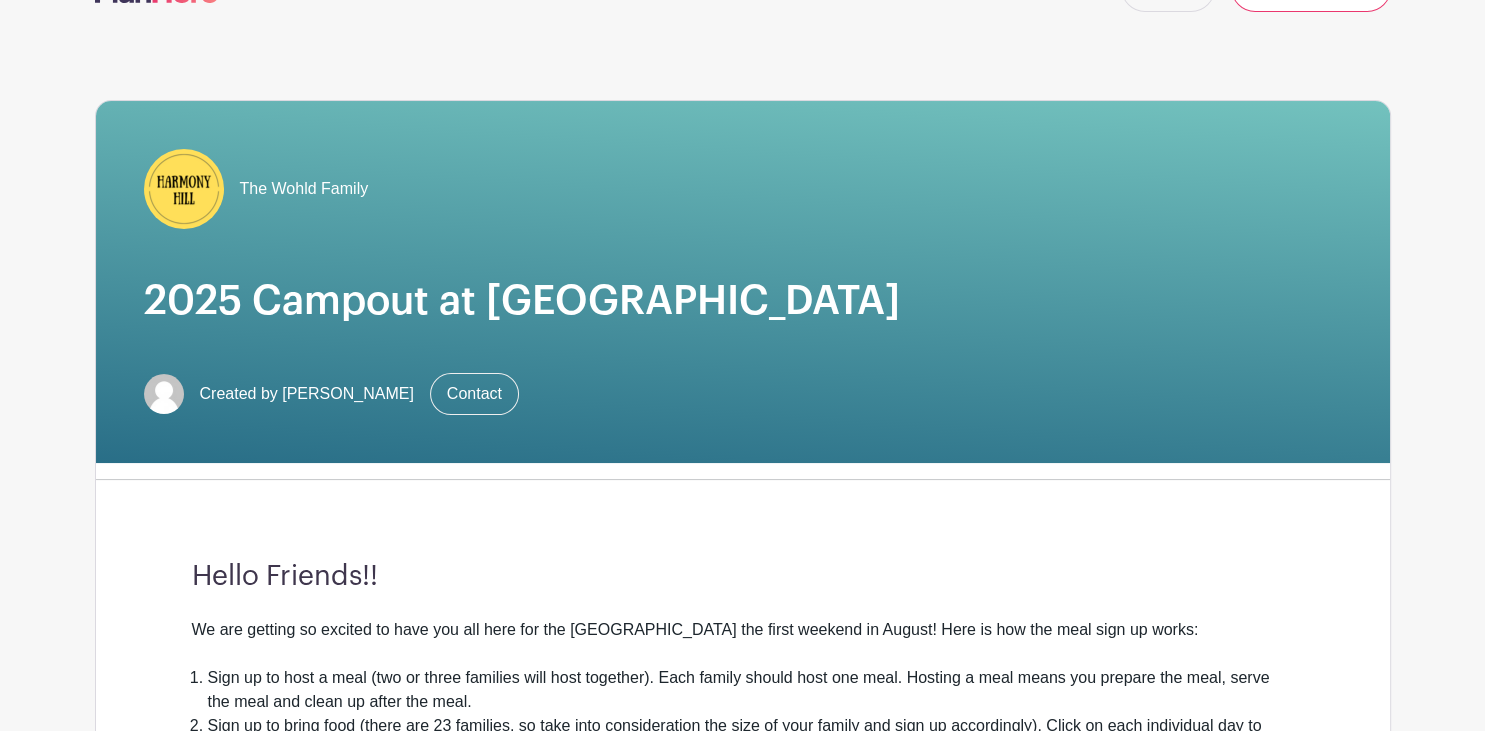 scroll, scrollTop: 0, scrollLeft: 0, axis: both 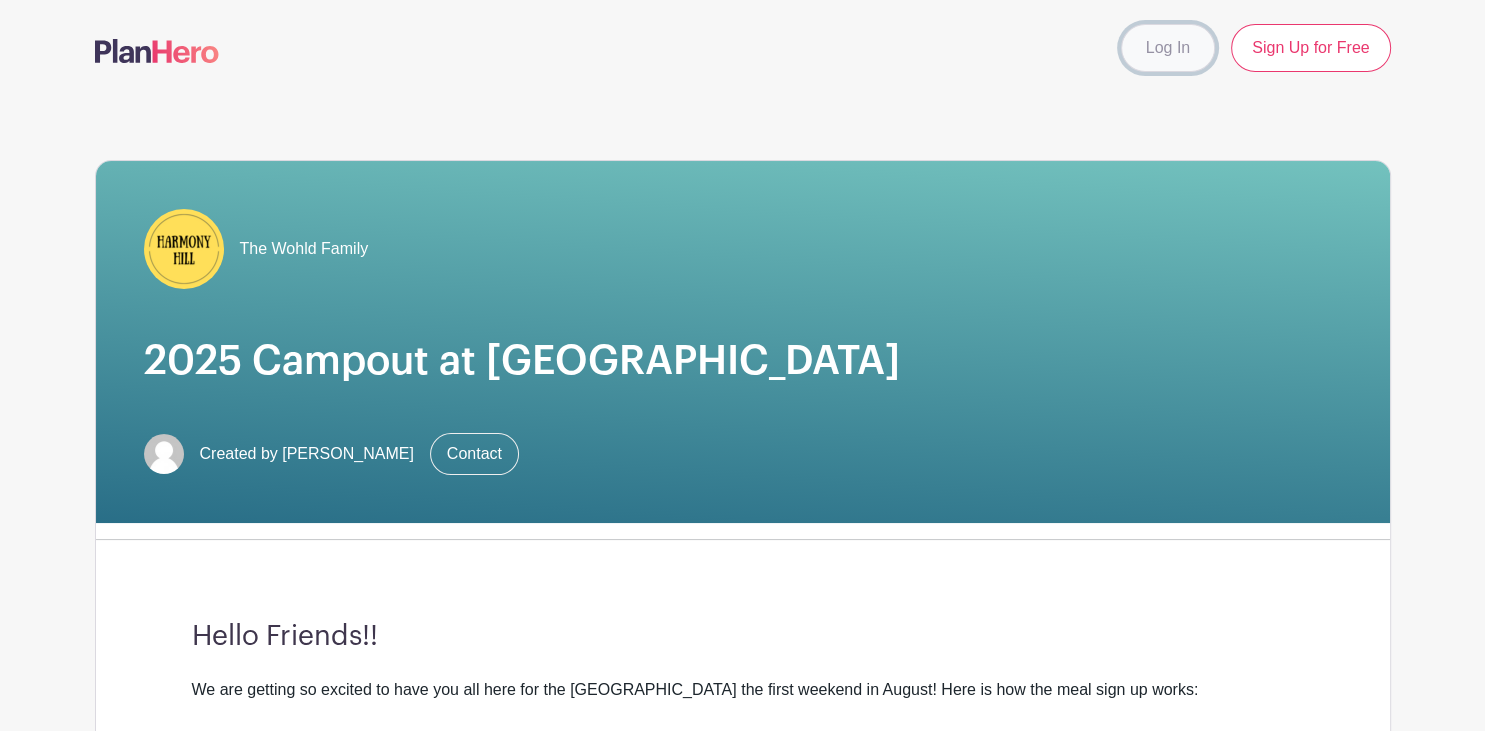 click on "Log In" at bounding box center [1168, 48] 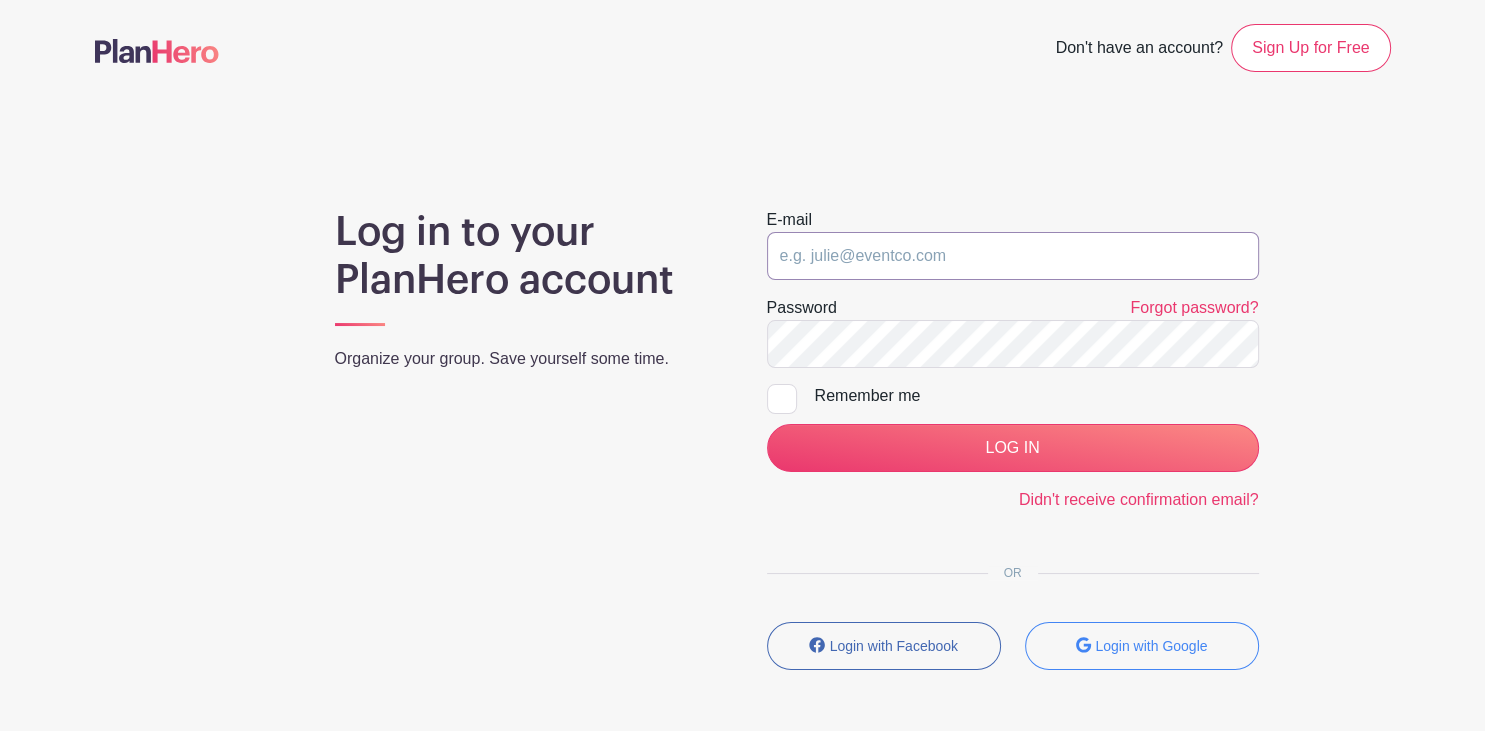 click at bounding box center (1013, 256) 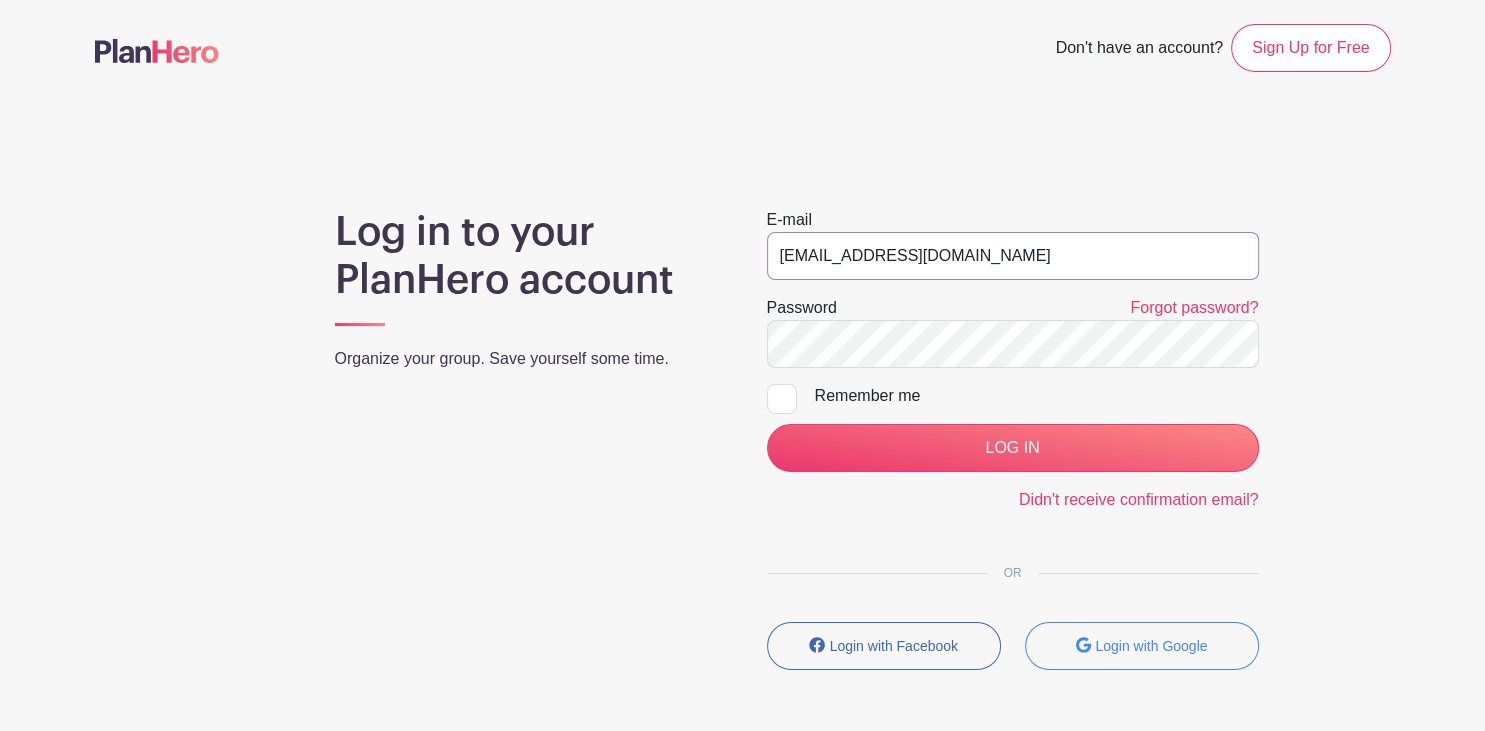 type on "[EMAIL_ADDRESS][DOMAIN_NAME]" 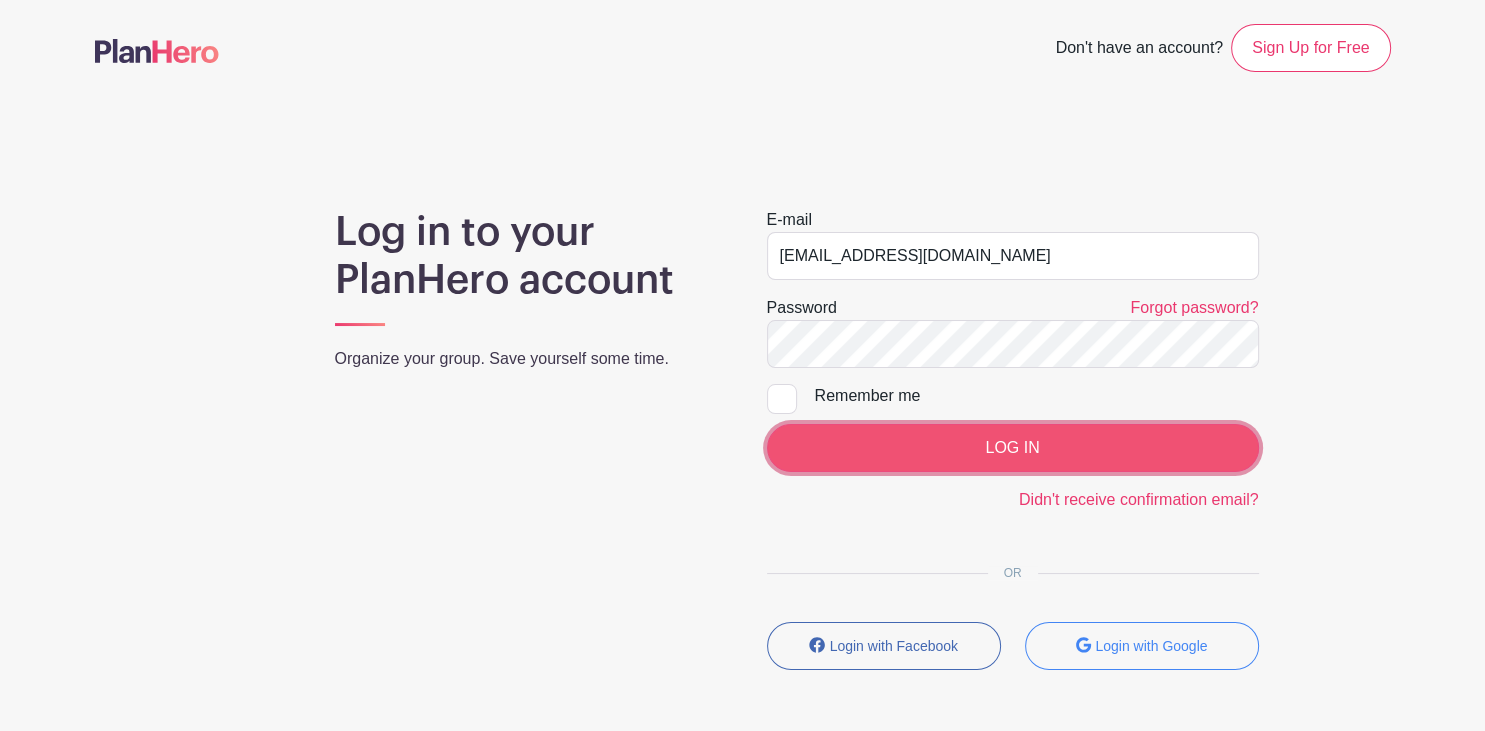 click on "LOG IN" at bounding box center [1013, 448] 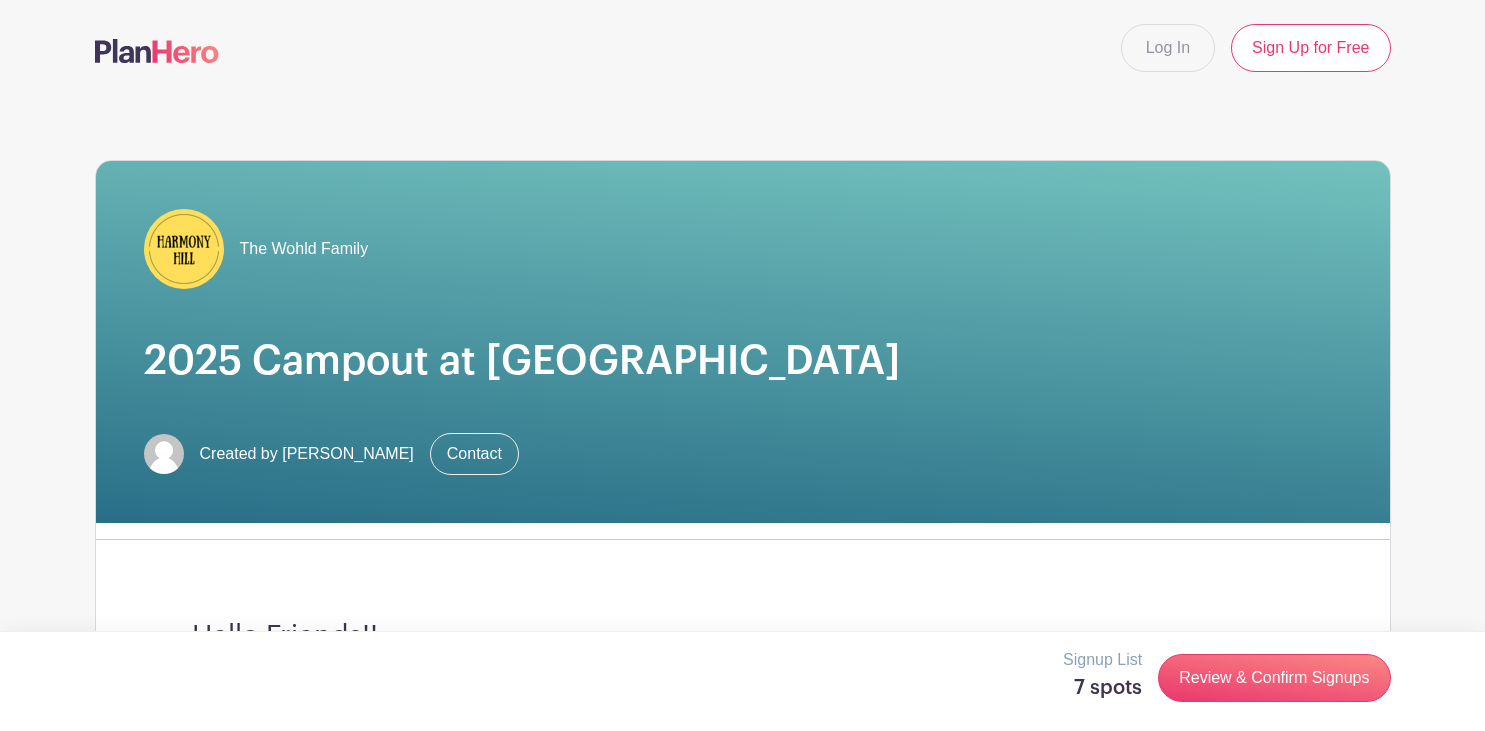 scroll, scrollTop: 0, scrollLeft: 0, axis: both 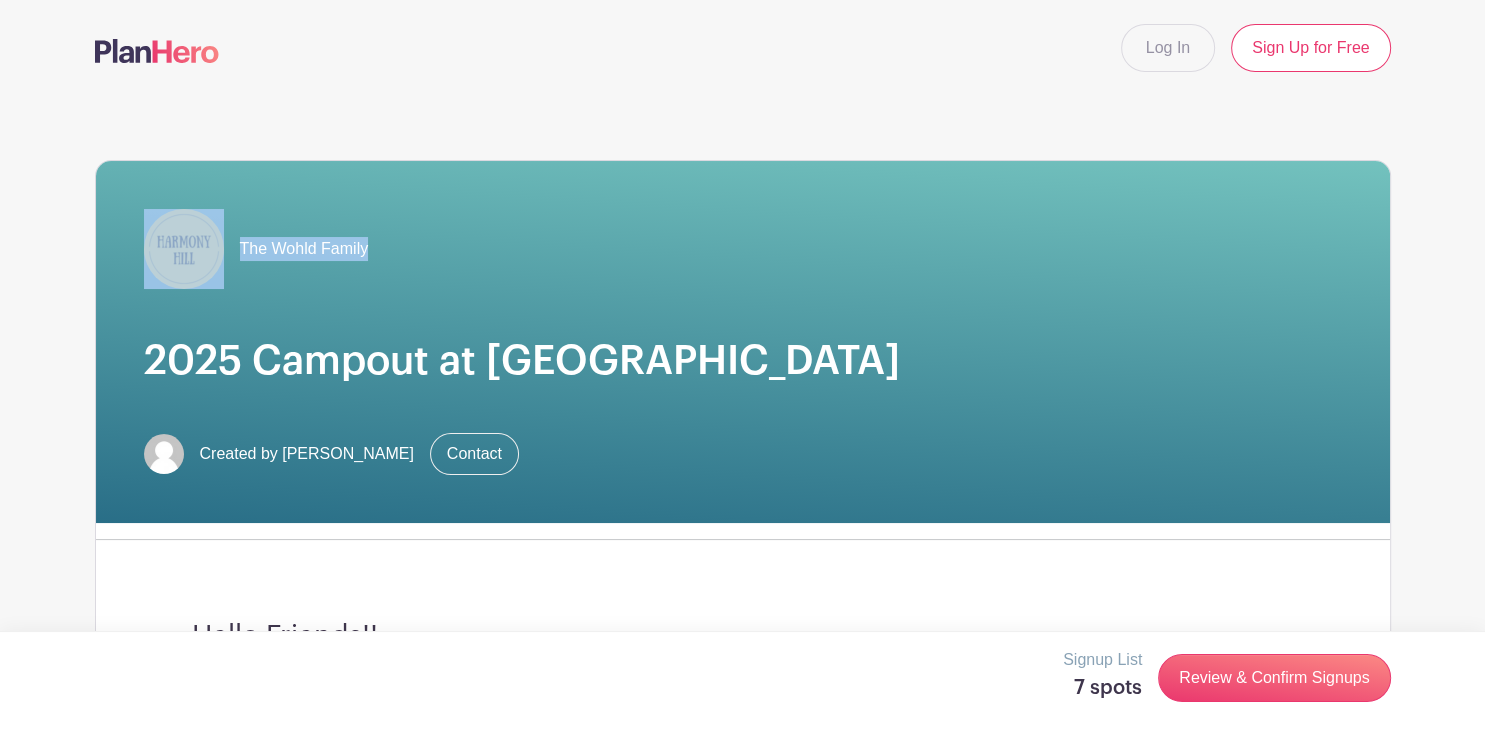 drag, startPoint x: 1471, startPoint y: 40, endPoint x: 1470, endPoint y: 151, distance: 111.0045 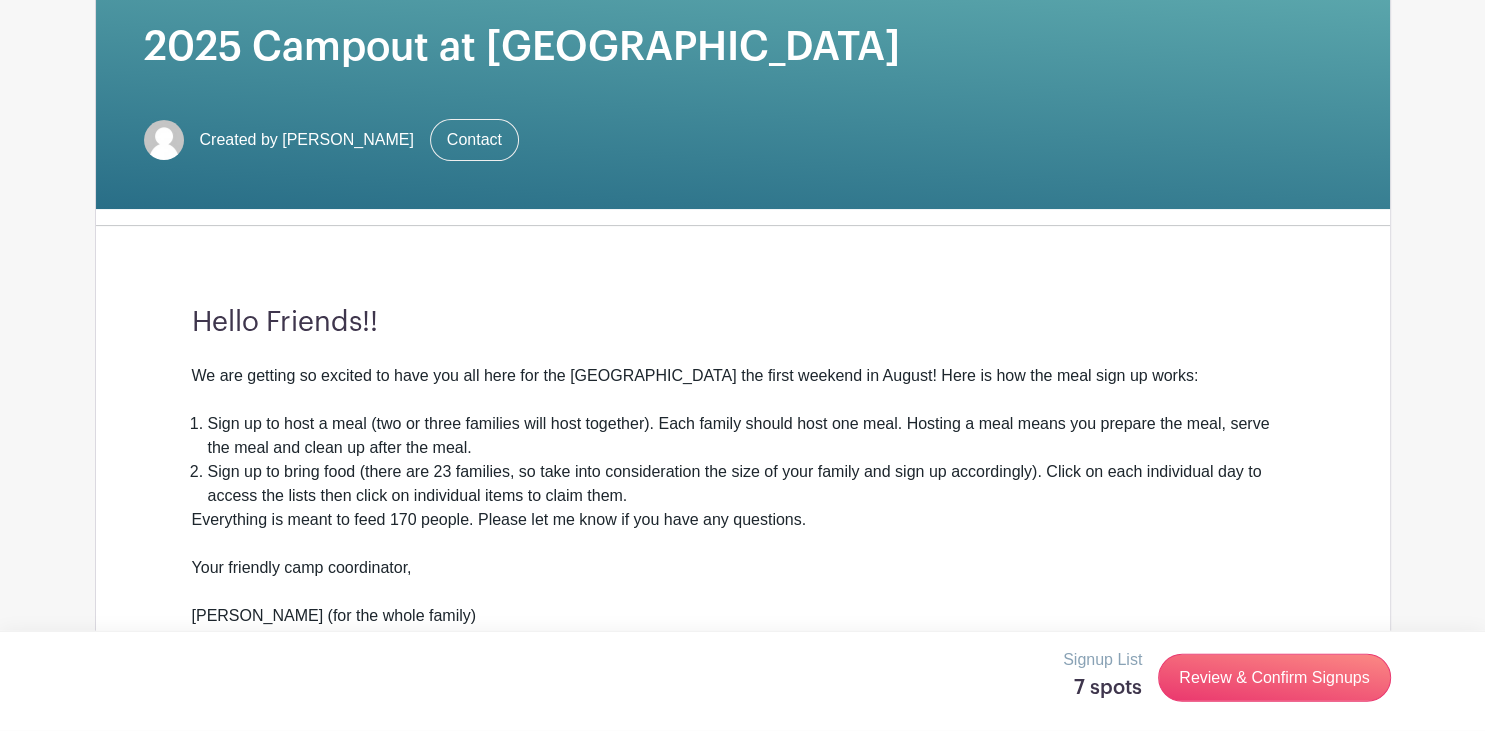 scroll, scrollTop: 0, scrollLeft: 0, axis: both 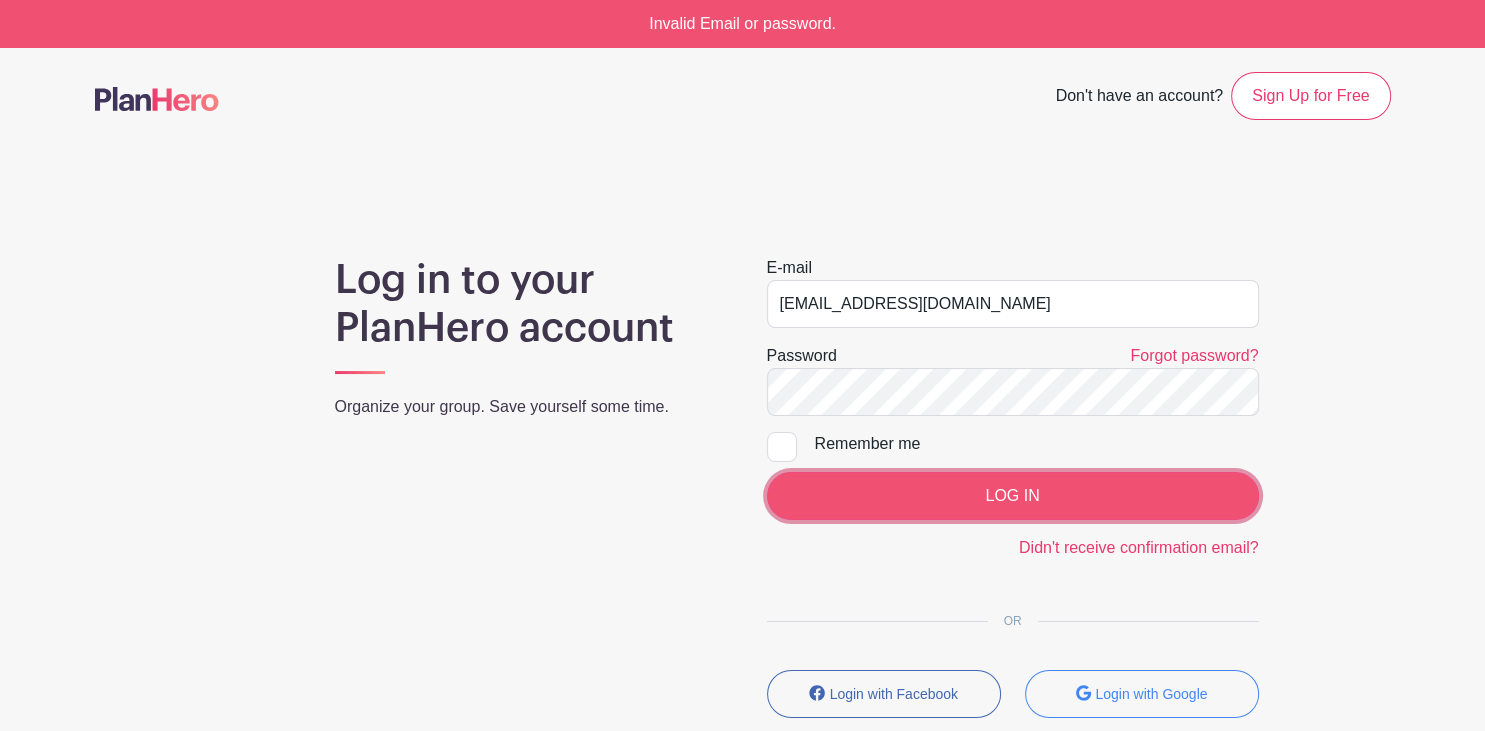 click on "LOG IN" at bounding box center (1013, 496) 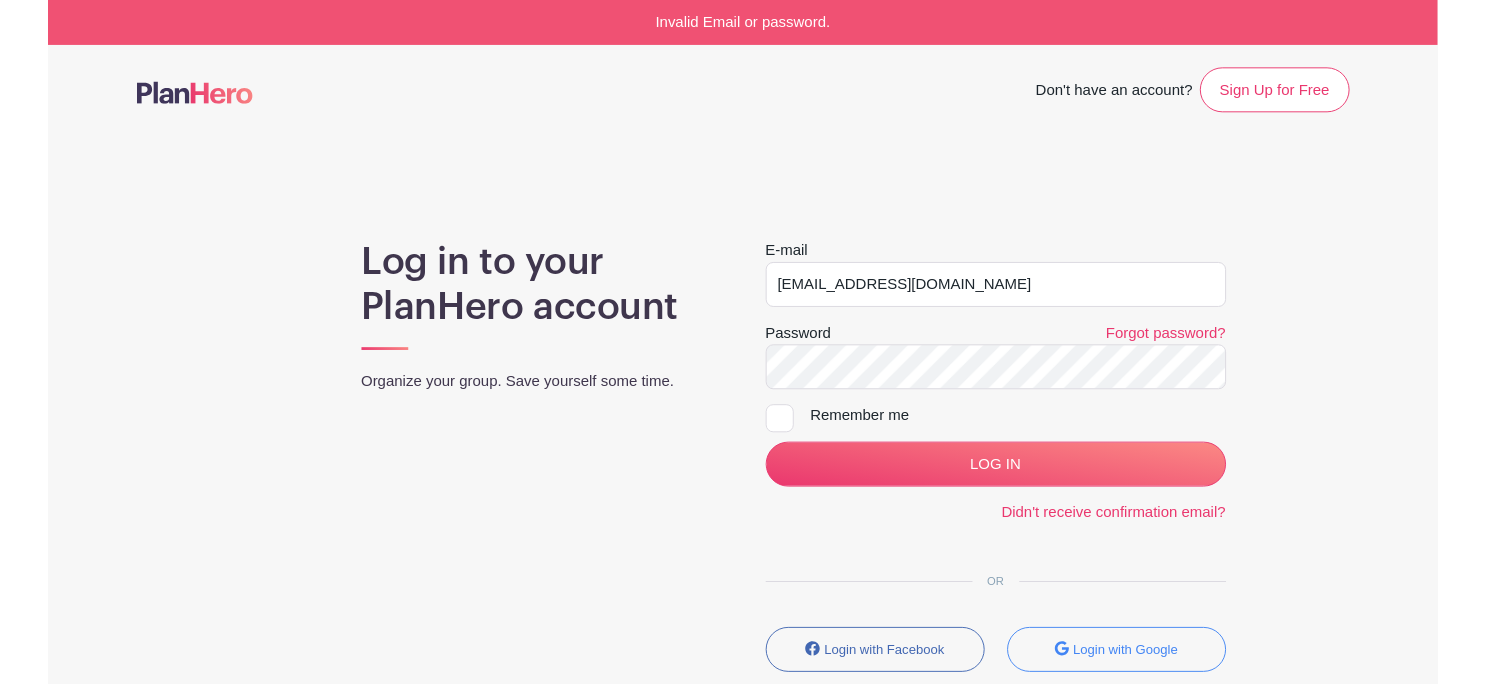 scroll, scrollTop: 0, scrollLeft: 0, axis: both 